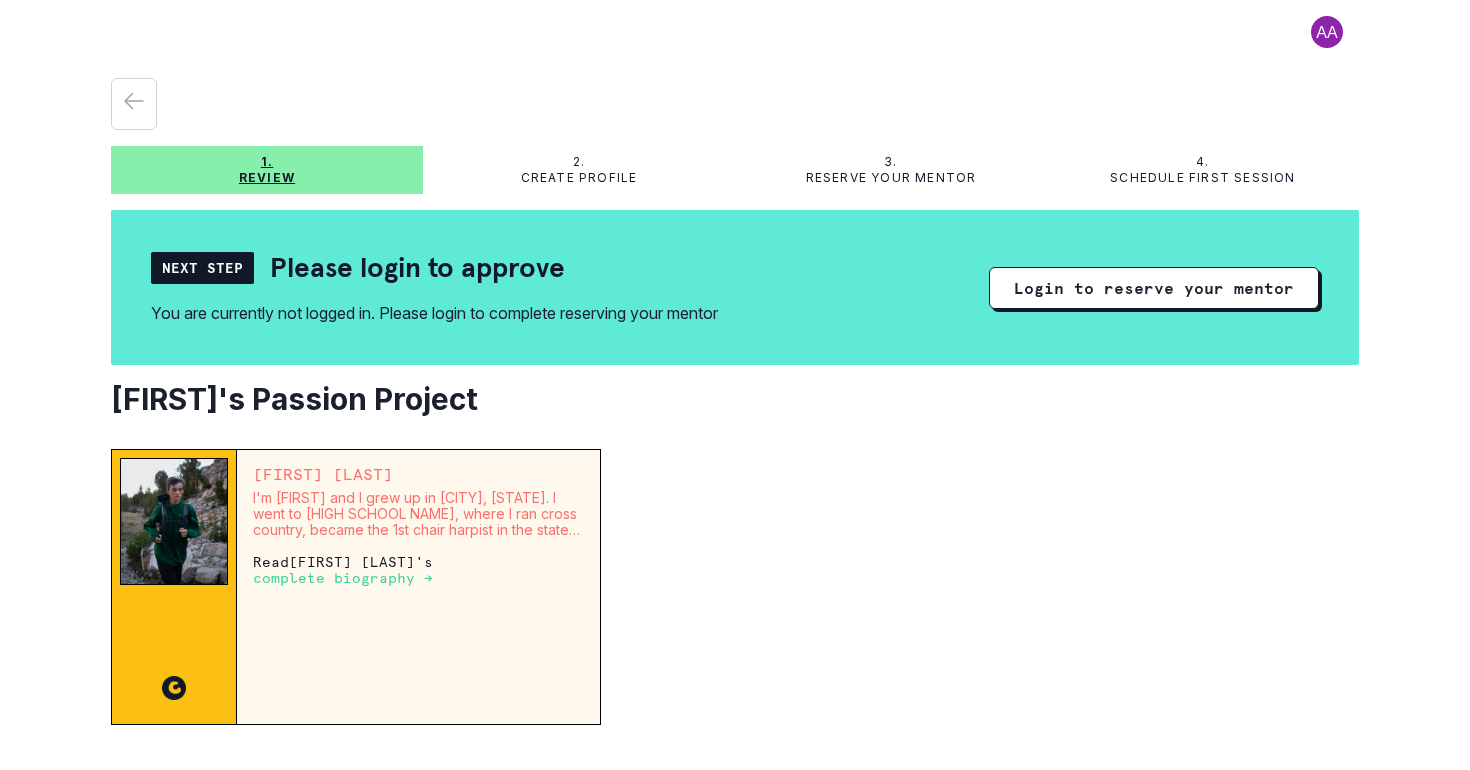 scroll, scrollTop: 0, scrollLeft: 0, axis: both 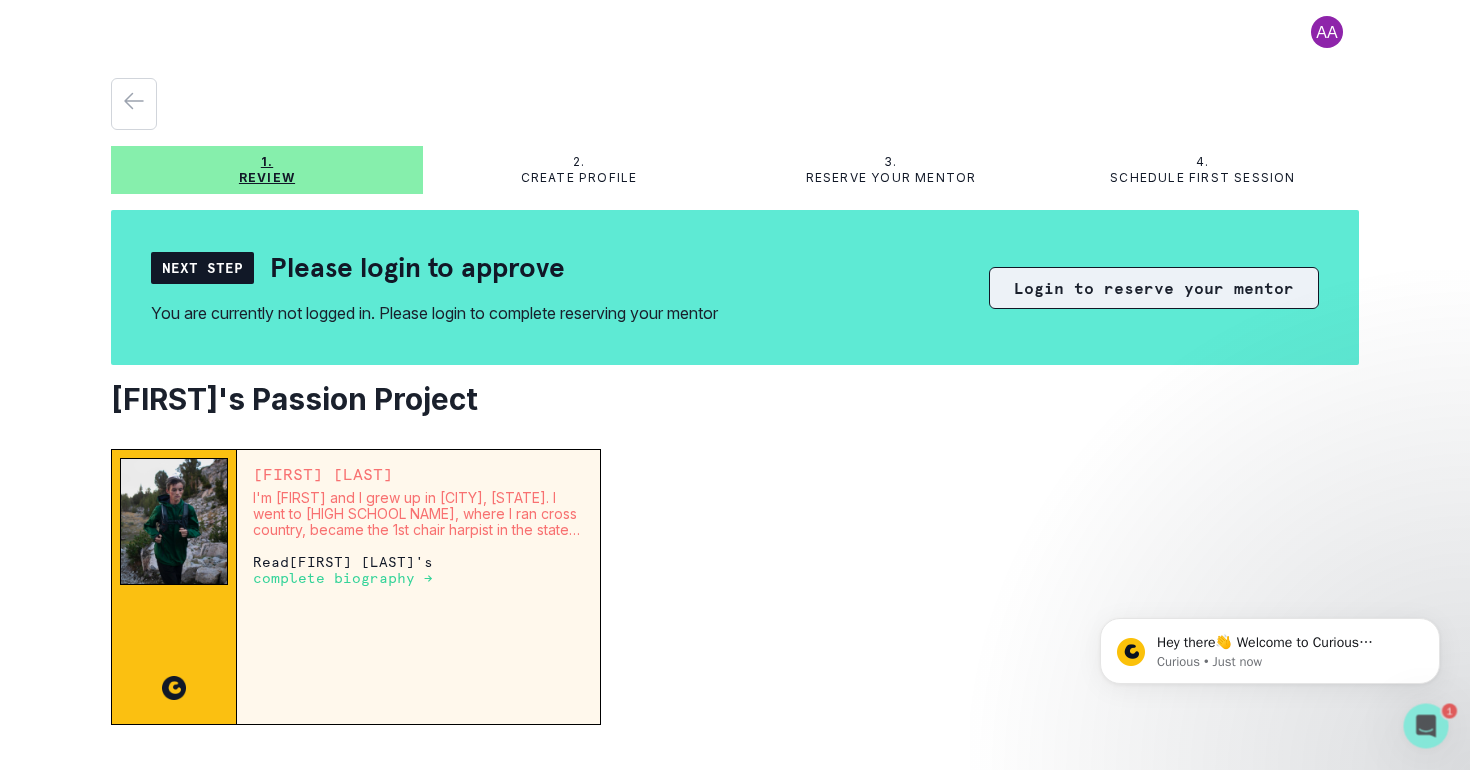 click on "Login to reserve your mentor" at bounding box center [1154, 288] 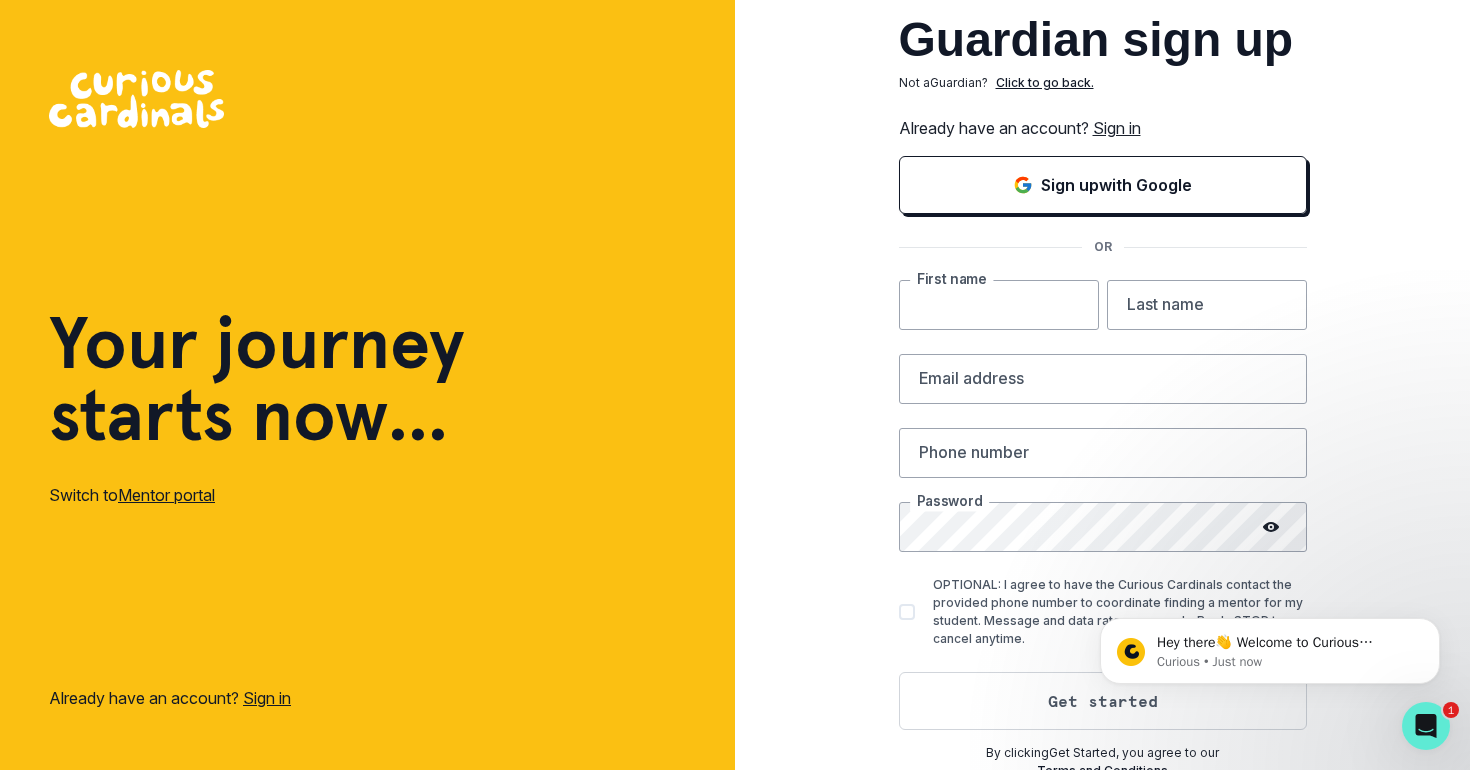 click at bounding box center [999, 305] 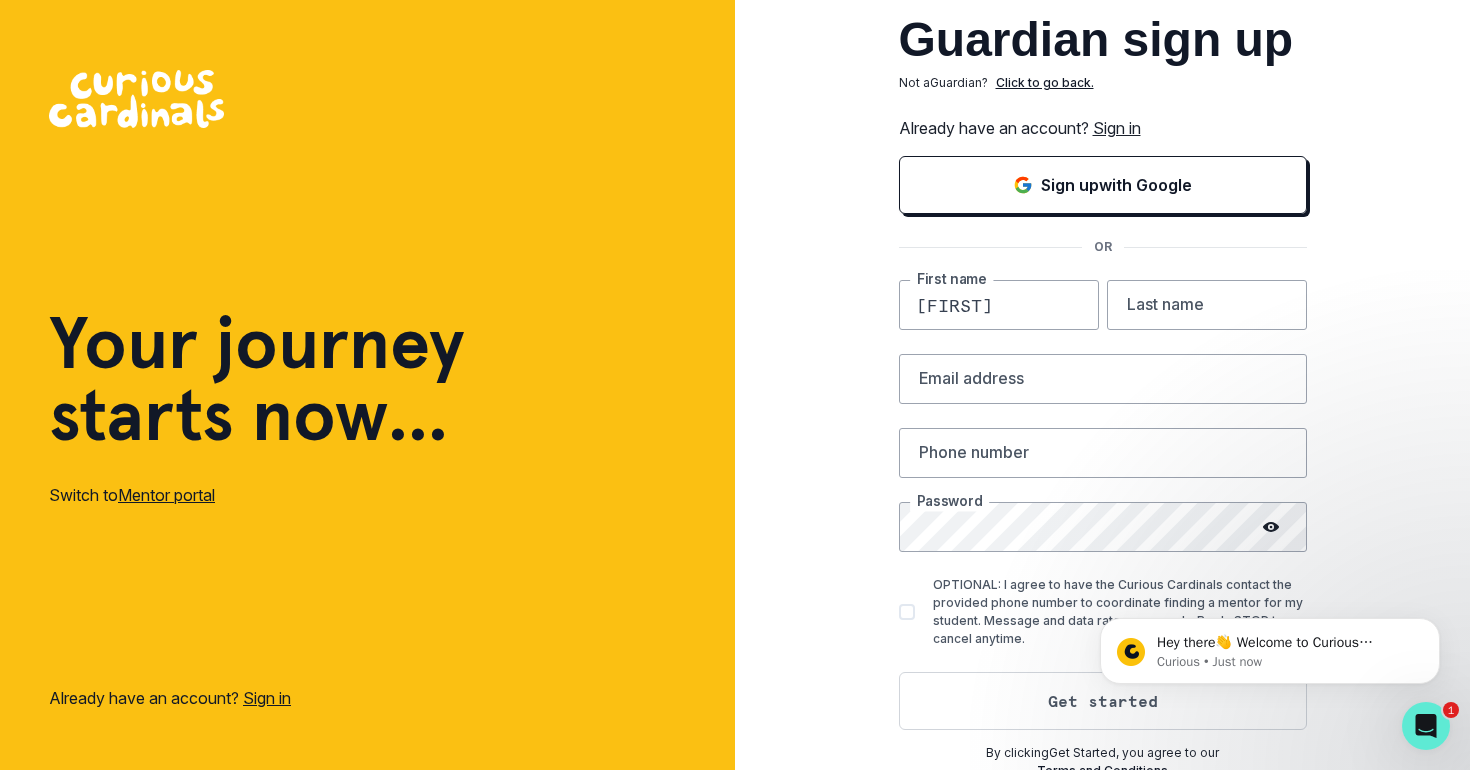 type on "[LAST]" 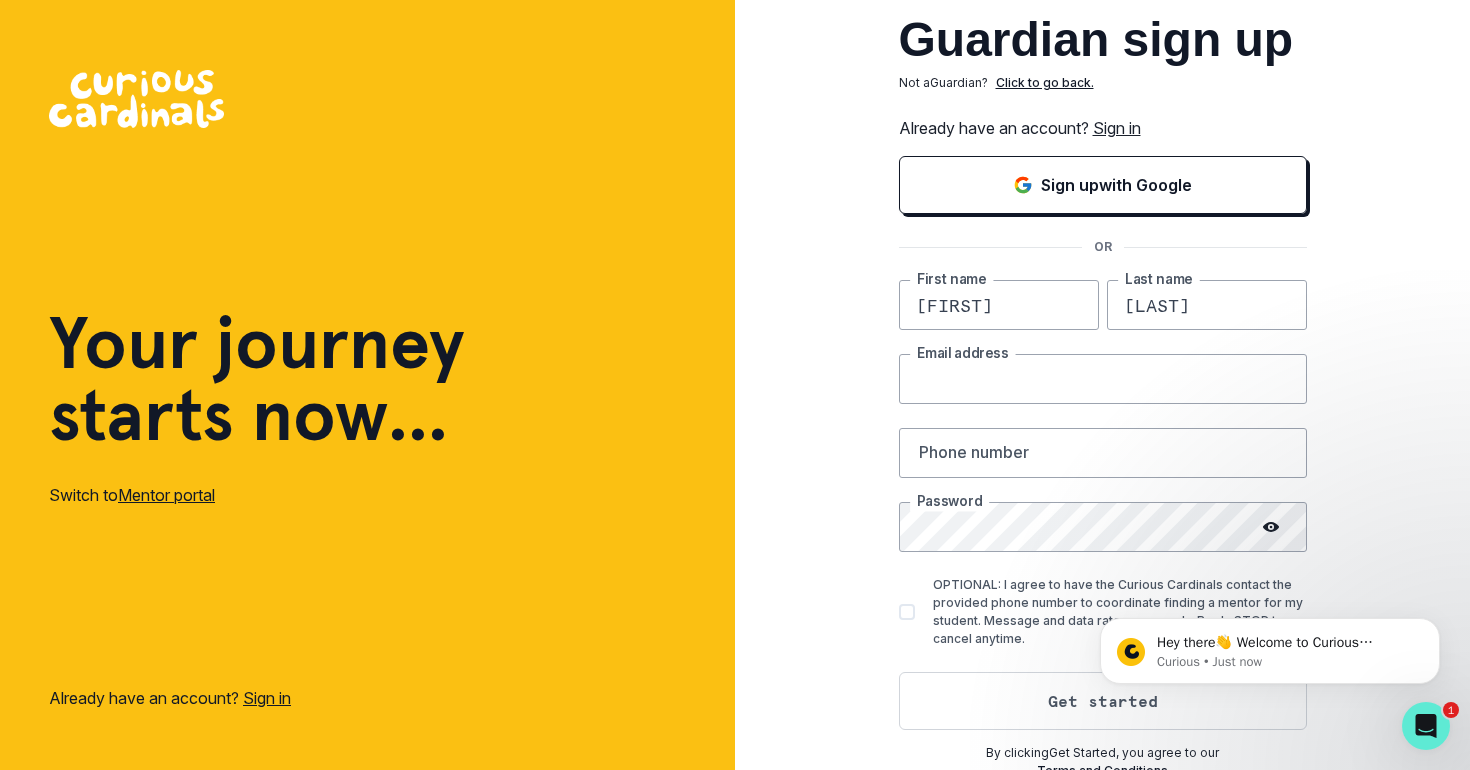 type on "[EMAIL]" 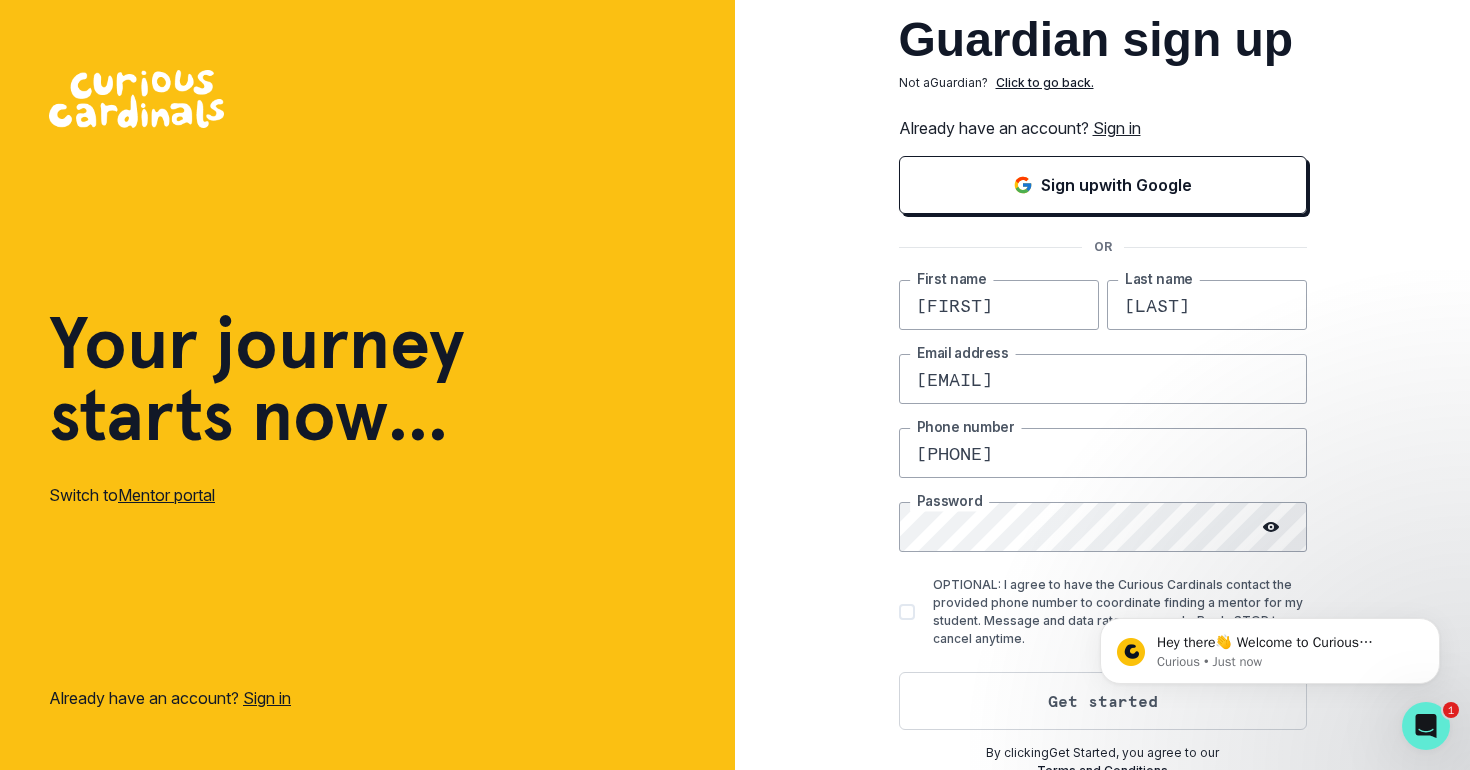 click 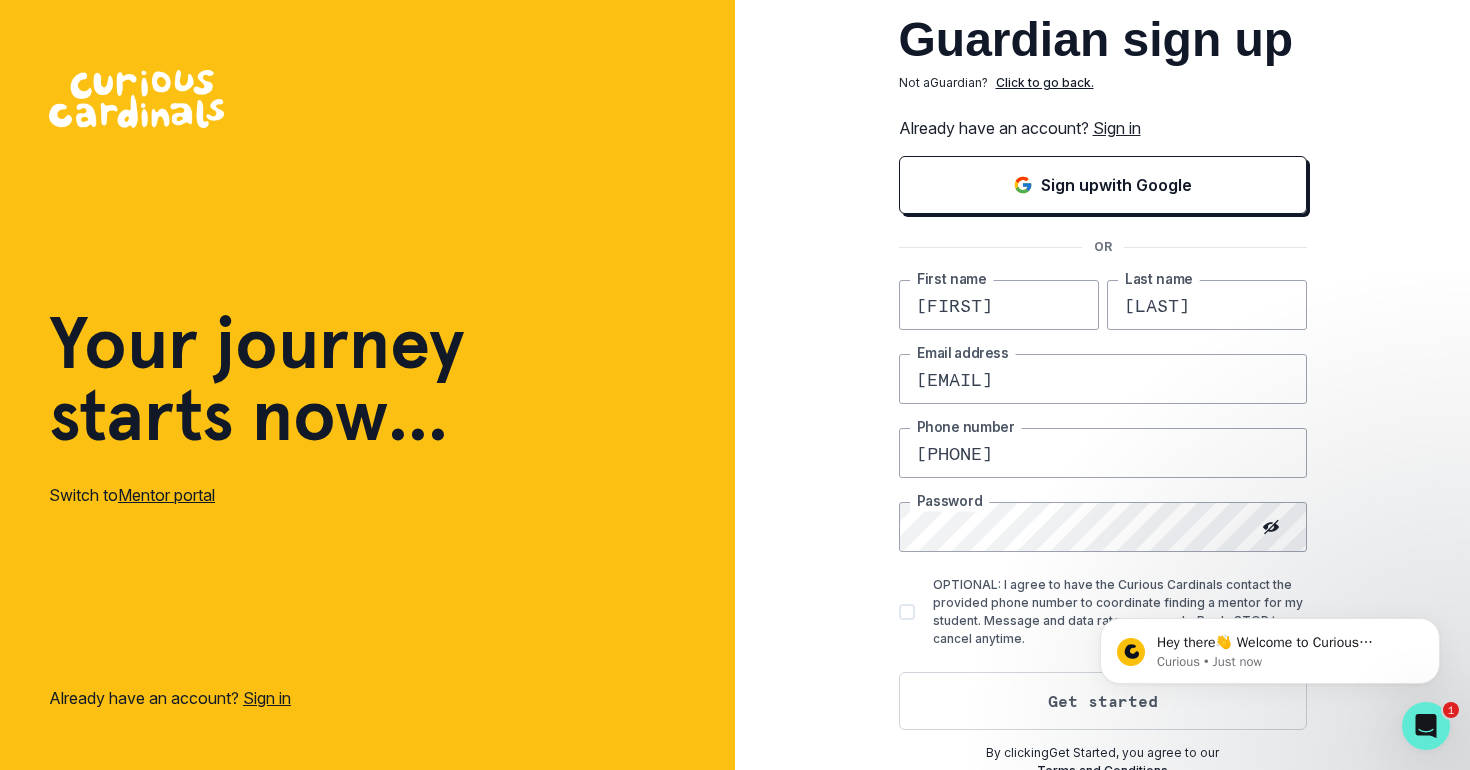 click at bounding box center (907, 612) 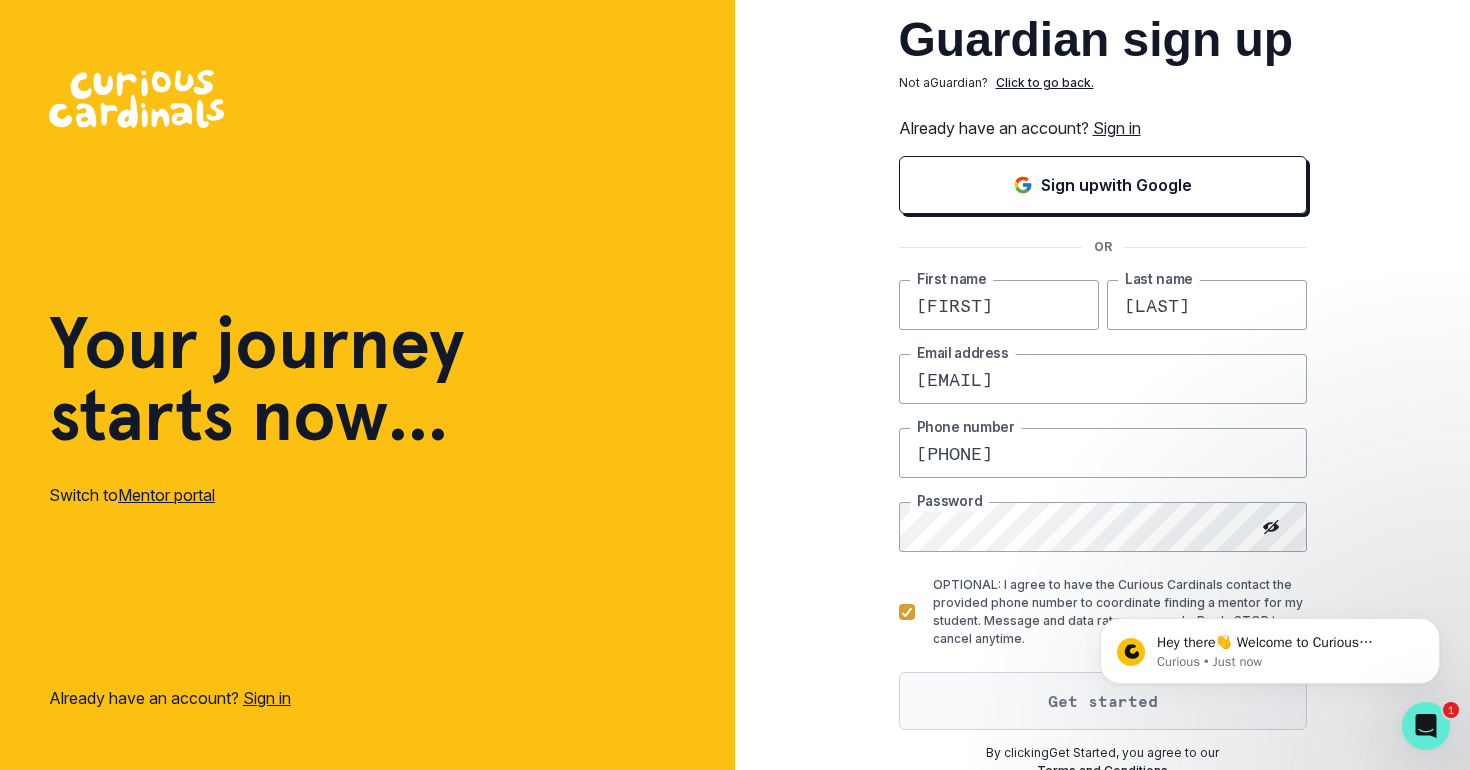 click on "Get started" at bounding box center [1103, 701] 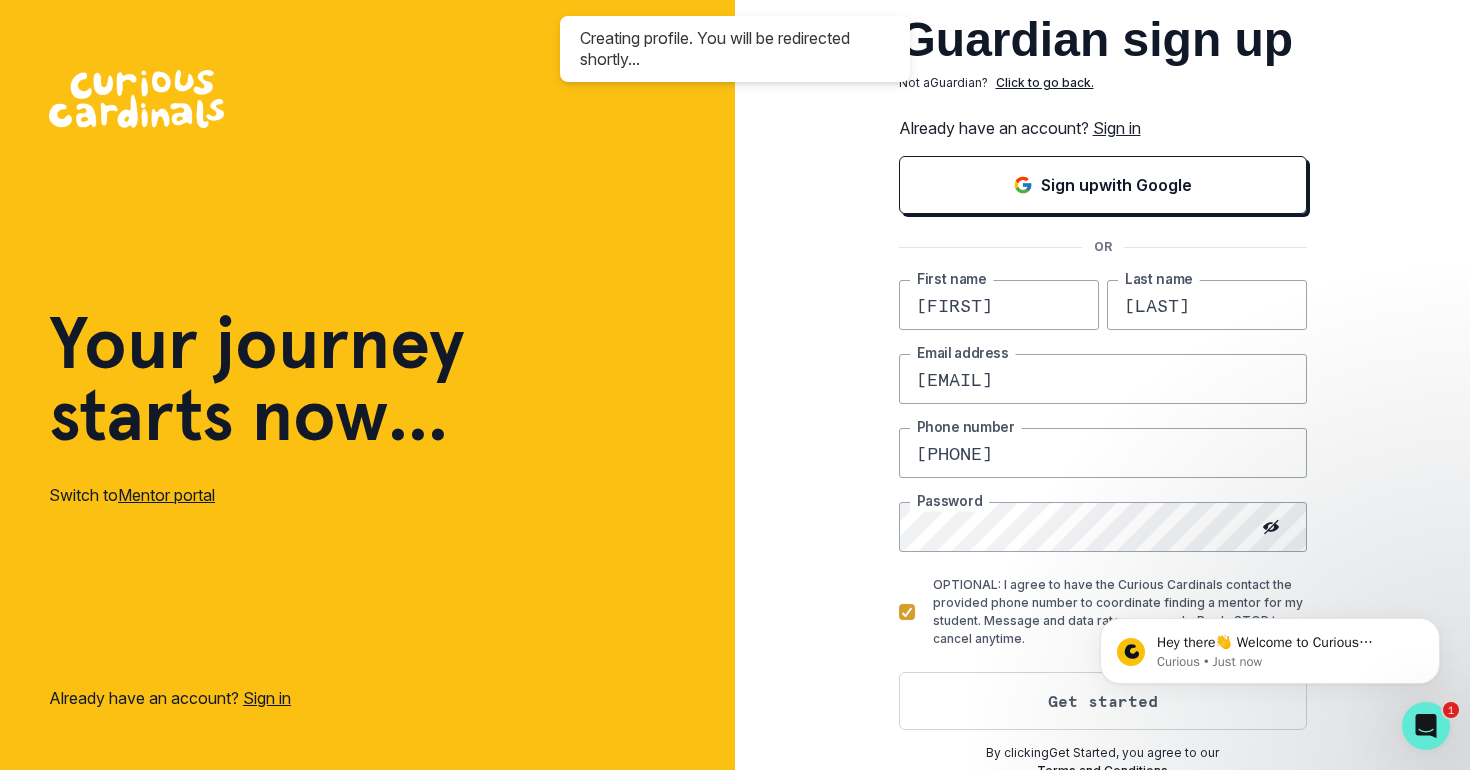 click on "Firebase: Error (auth/email-already-in-use)." at bounding box center [735, 718] 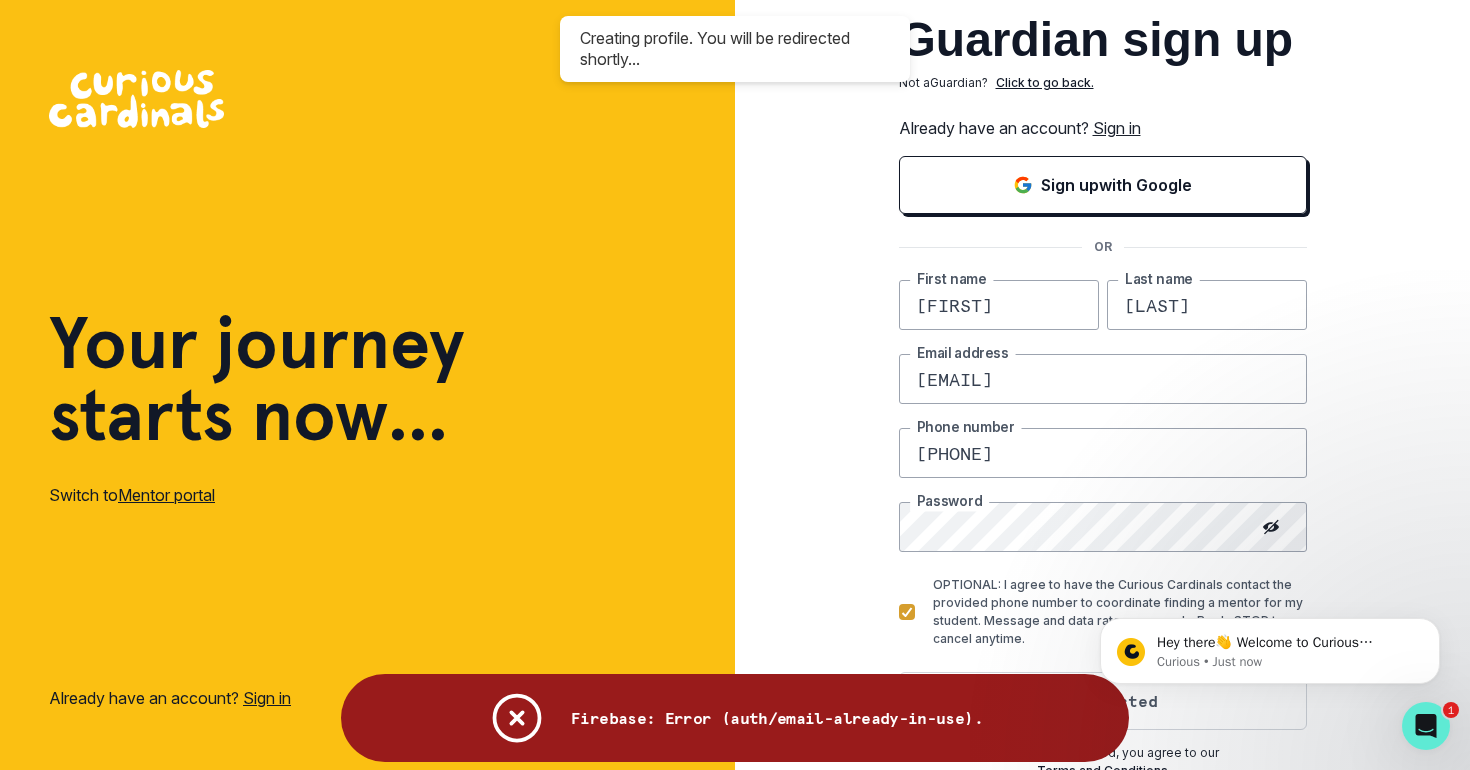 click on "Hey there👋 Welcome to Curious Cardinals 🙌 Take a look around! If you have any questions or are experiencing issues with the platform, just reply to this message. Curious Curious • Just now" at bounding box center (1270, 646) 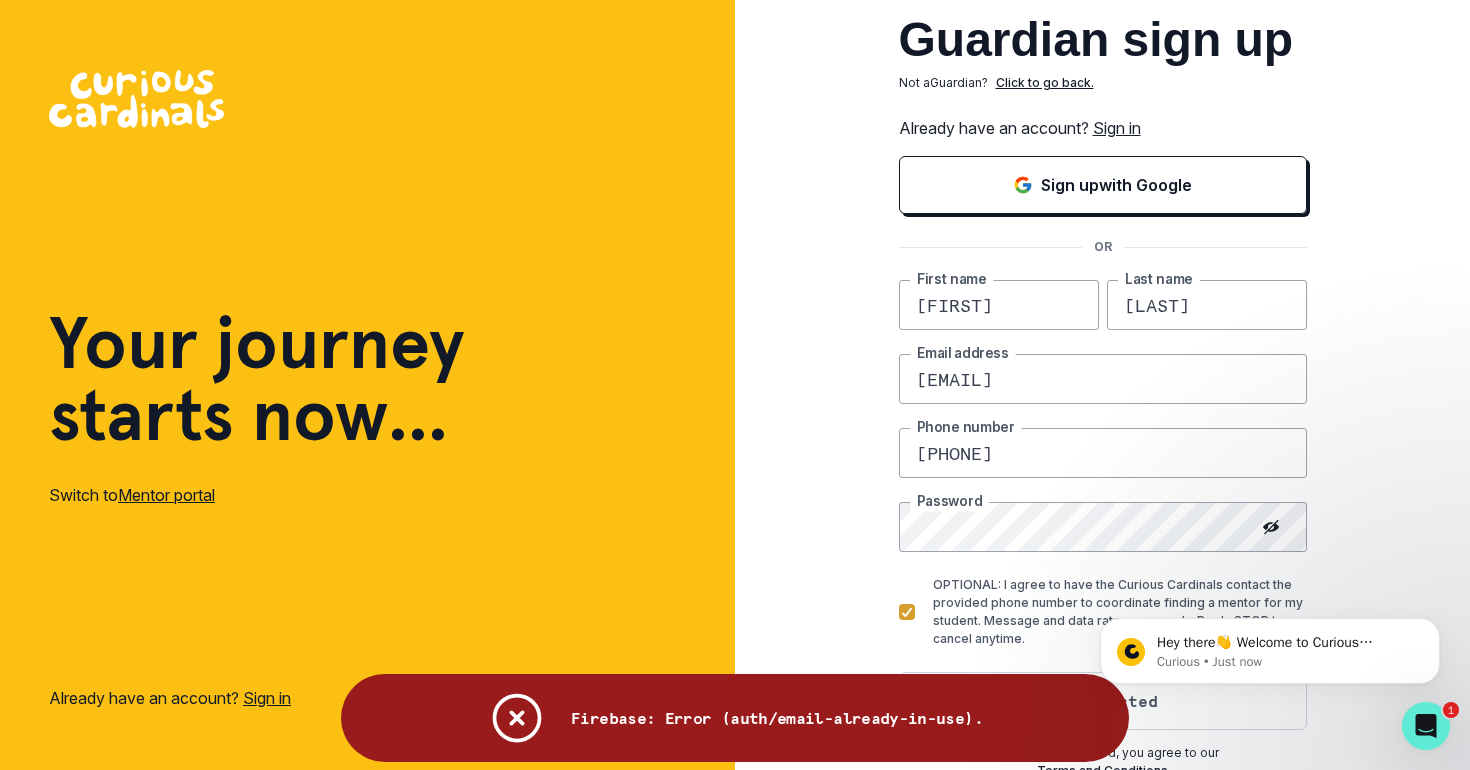 click 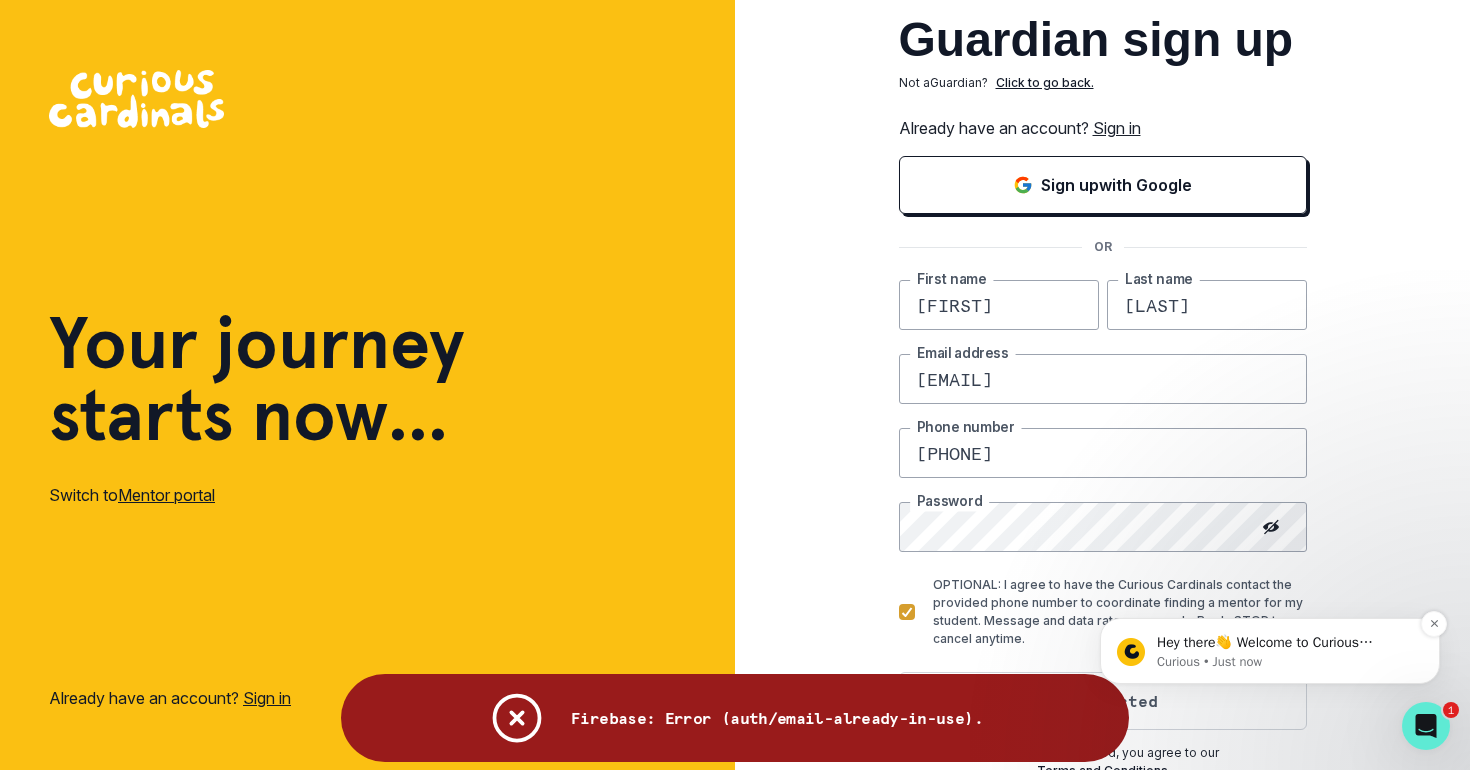 click on "Hey there👋 Welcome to Curious Cardinals 🙌 Take a look around! If you have any questions or are experiencing issues with the platform, just reply to this message. Curious" at bounding box center (1286, 643) 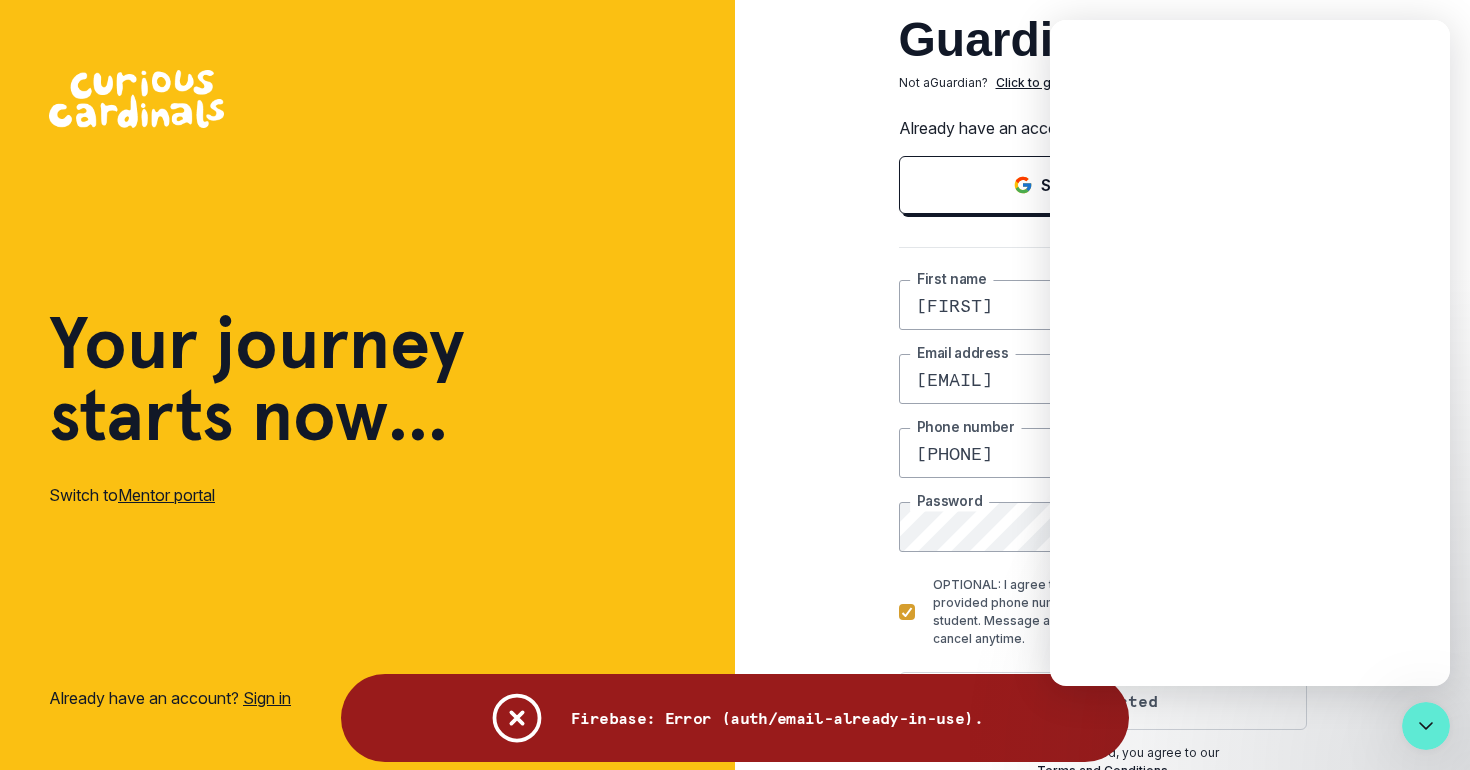 scroll, scrollTop: 0, scrollLeft: 0, axis: both 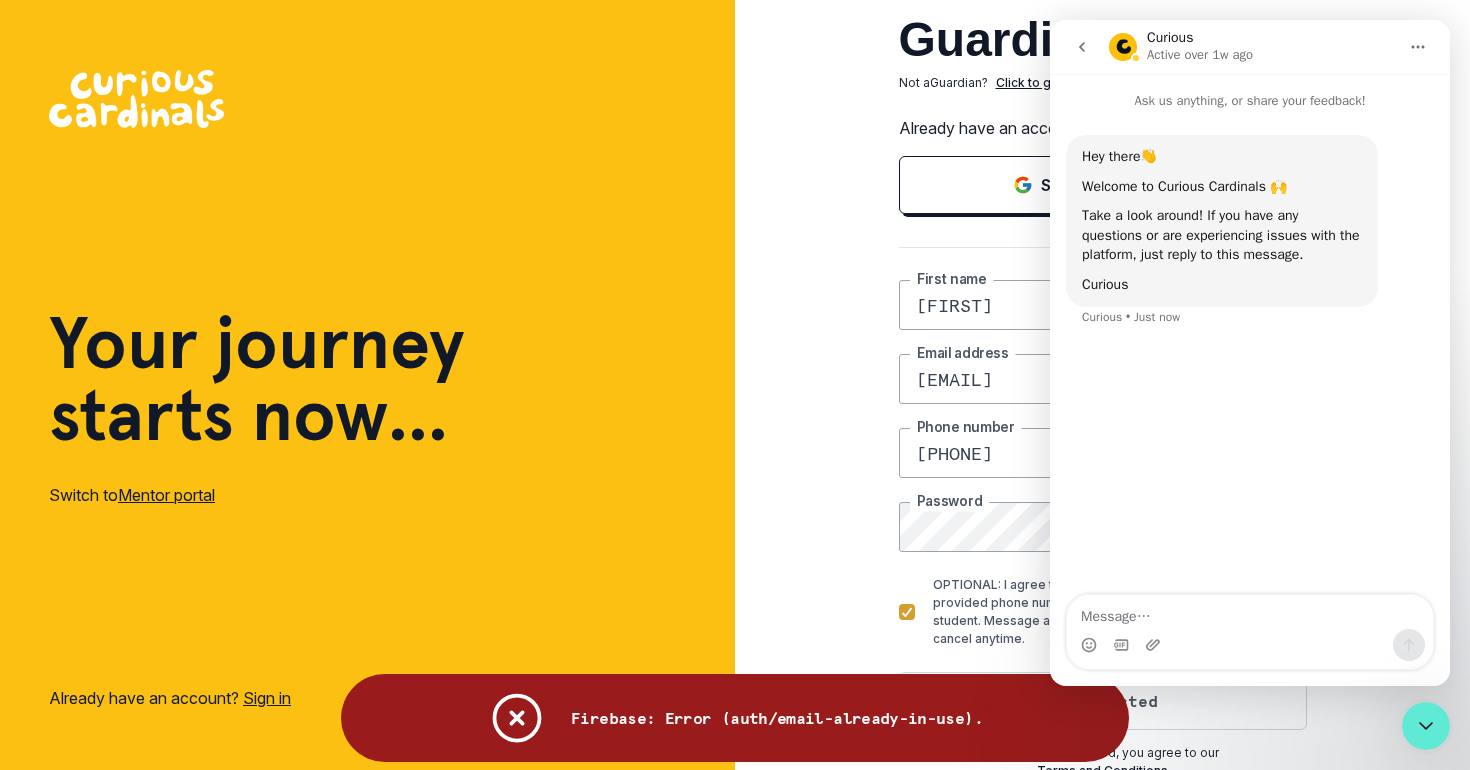 click on "[FIRST] First name [LAST] Last name [EMAIL] Email address [PHONE] Phone number Password OPTIONAL: I agree to have the Curious Cardinals contact the provided phone number to coordinate finding a mentor for my student. Message and data rates may apply. Reply STOP to cancel anytime. Get started" at bounding box center (1103, 505) 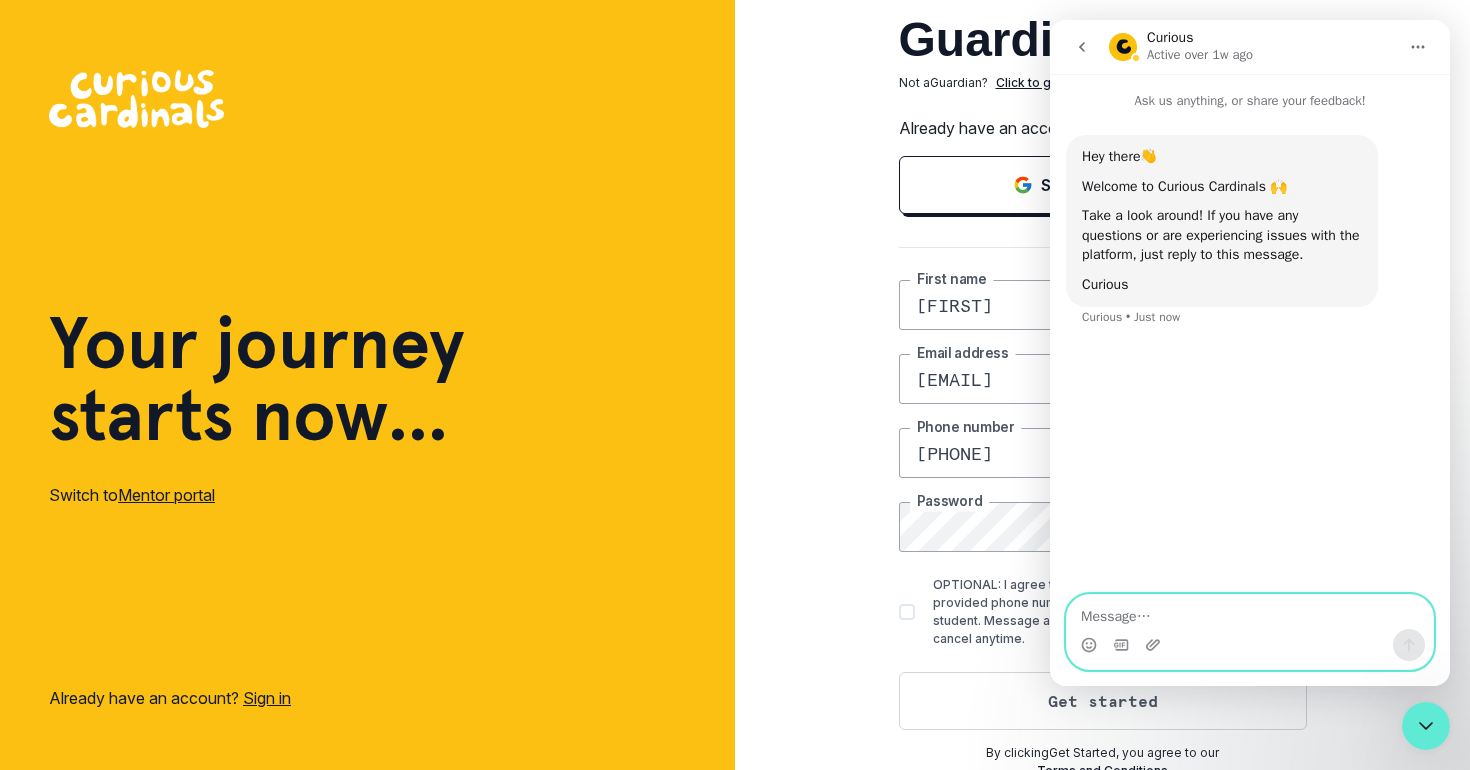 click at bounding box center (1250, 612) 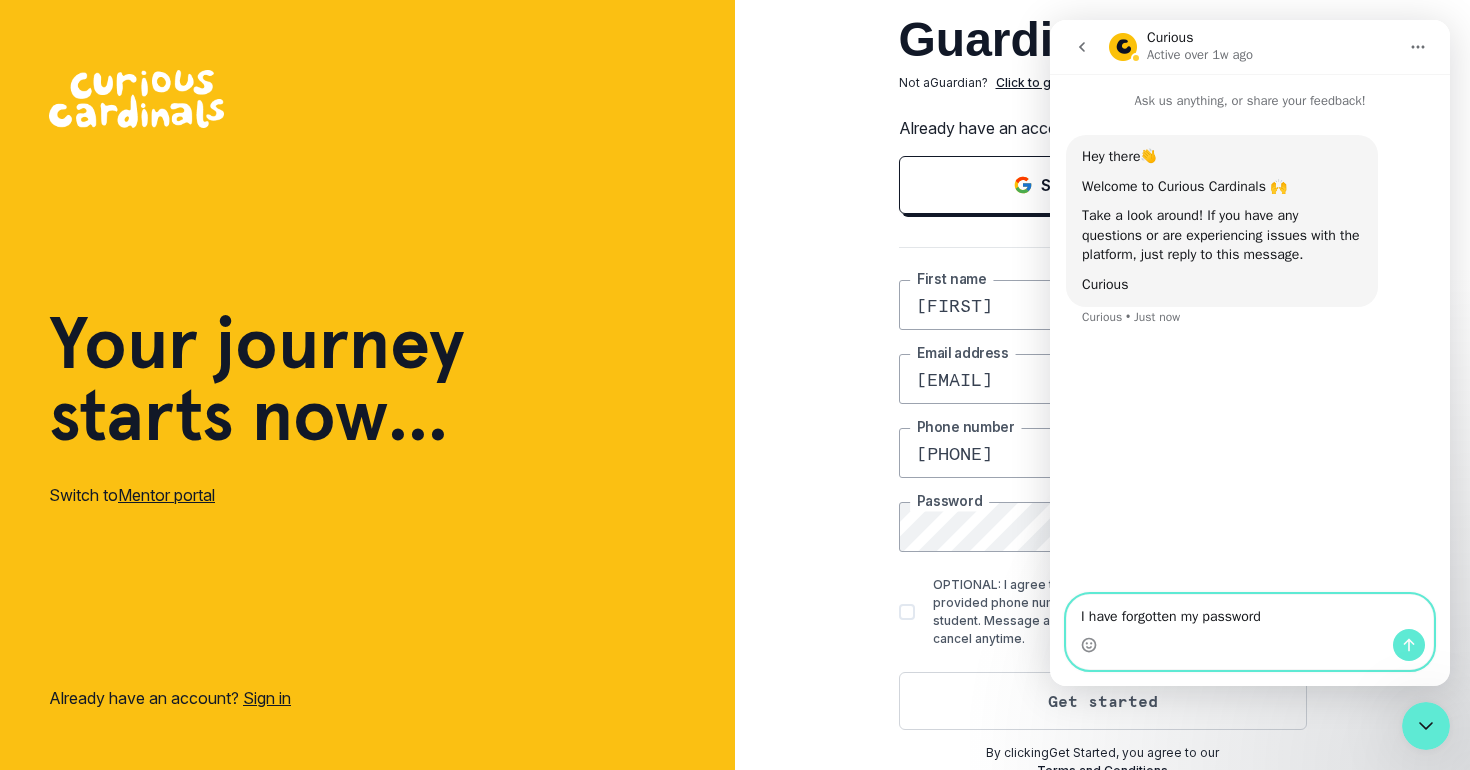 type on "I have forgotten my password" 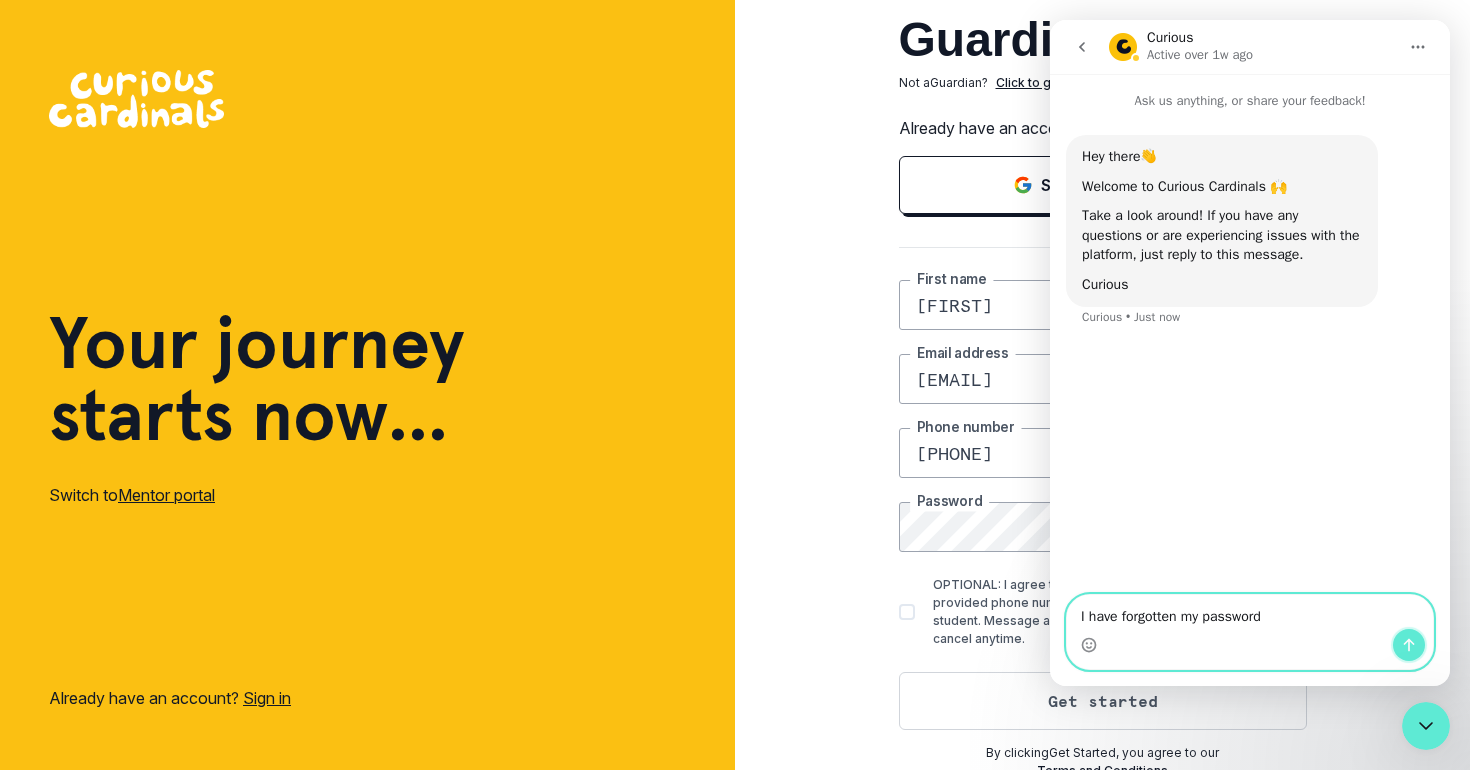 click at bounding box center (1409, 645) 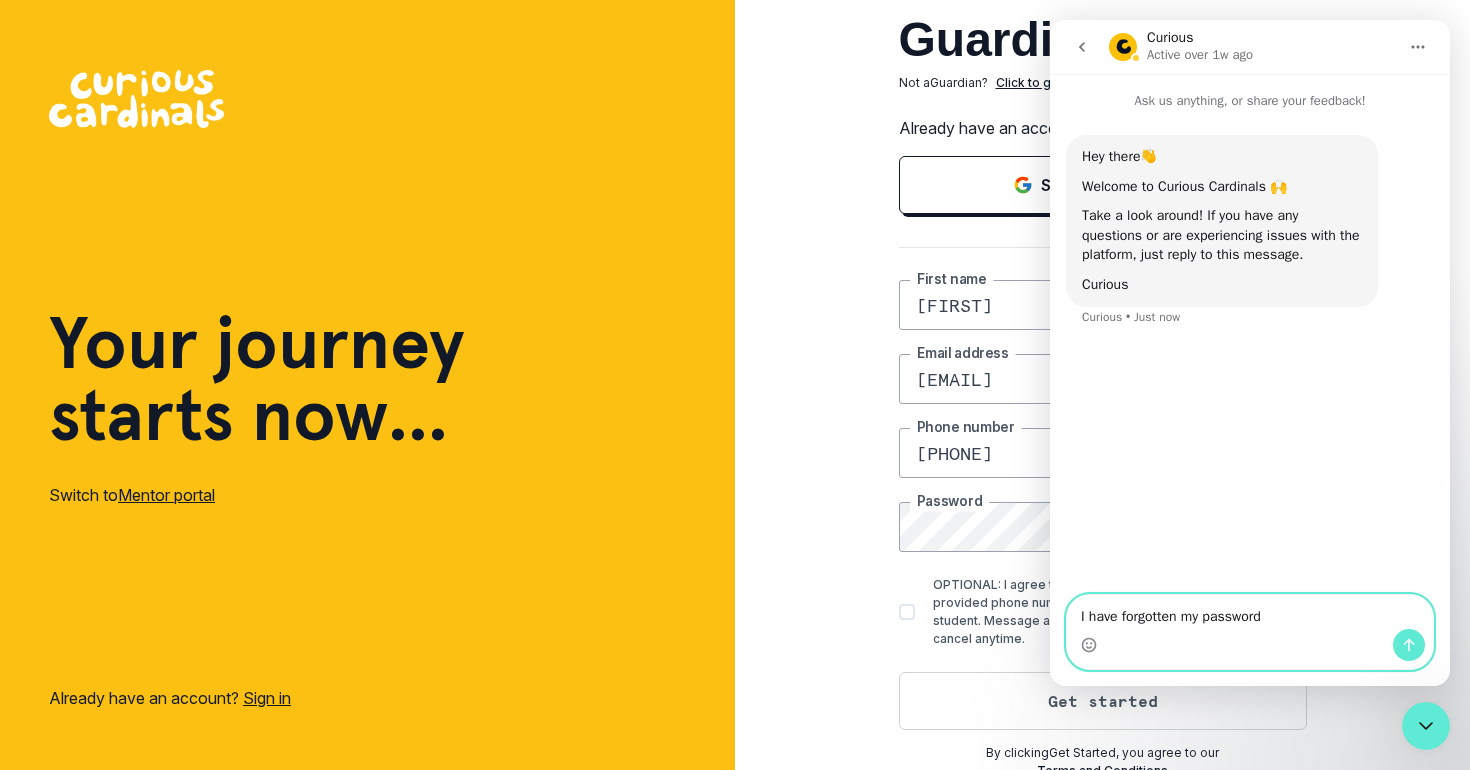 type 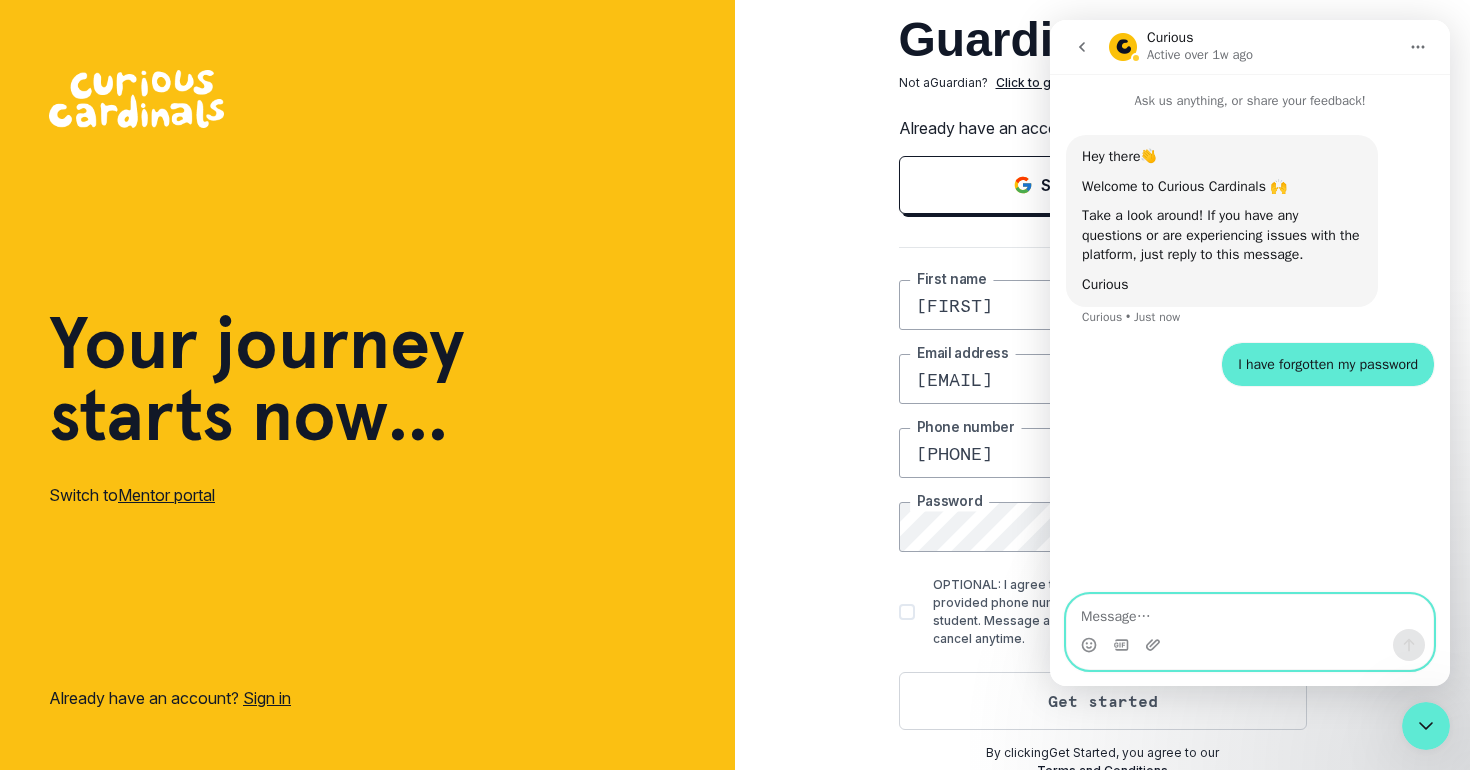 click on "OPTIONAL: I agree to have the Curious Cardinals contact the provided phone number to coordinate finding a mentor for my student. Message and data rates may apply. Reply STOP to cancel anytime." at bounding box center [1120, 612] 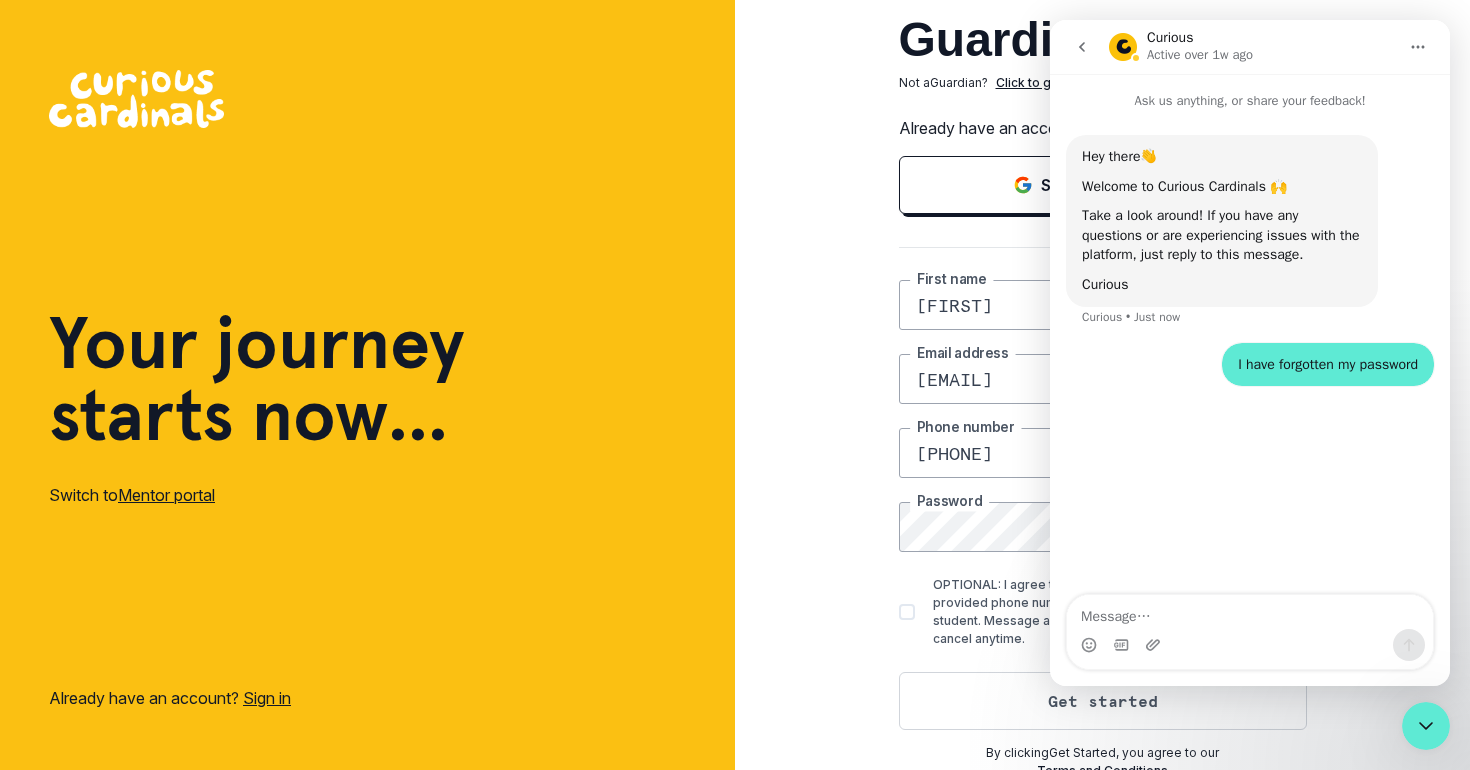 click on "OPTIONAL: I agree to have the Curious Cardinals contact the provided phone number to coordinate finding a mentor for my student. Message and data rates may apply. Reply STOP to cancel anytime." at bounding box center (898, 612) 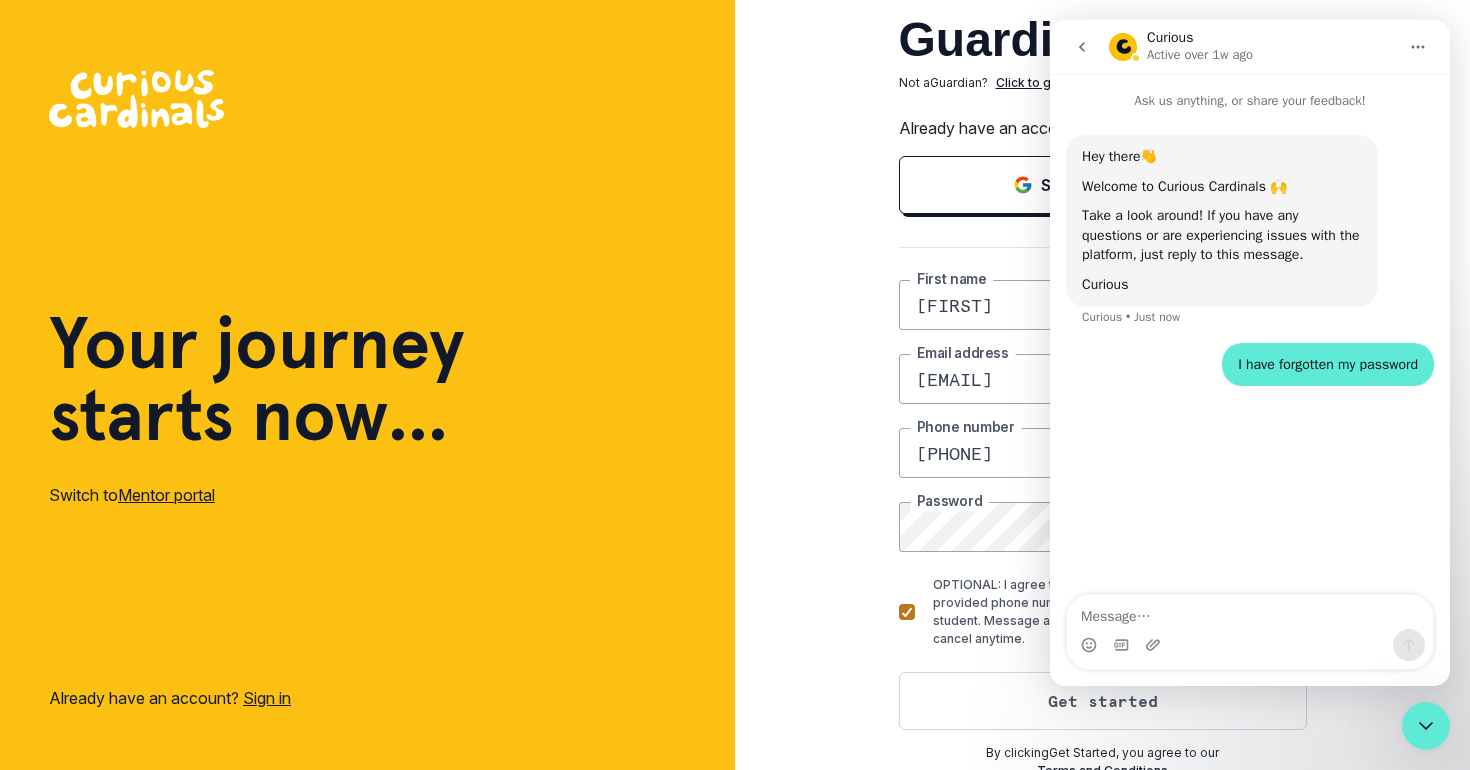 click at bounding box center (907, 612) 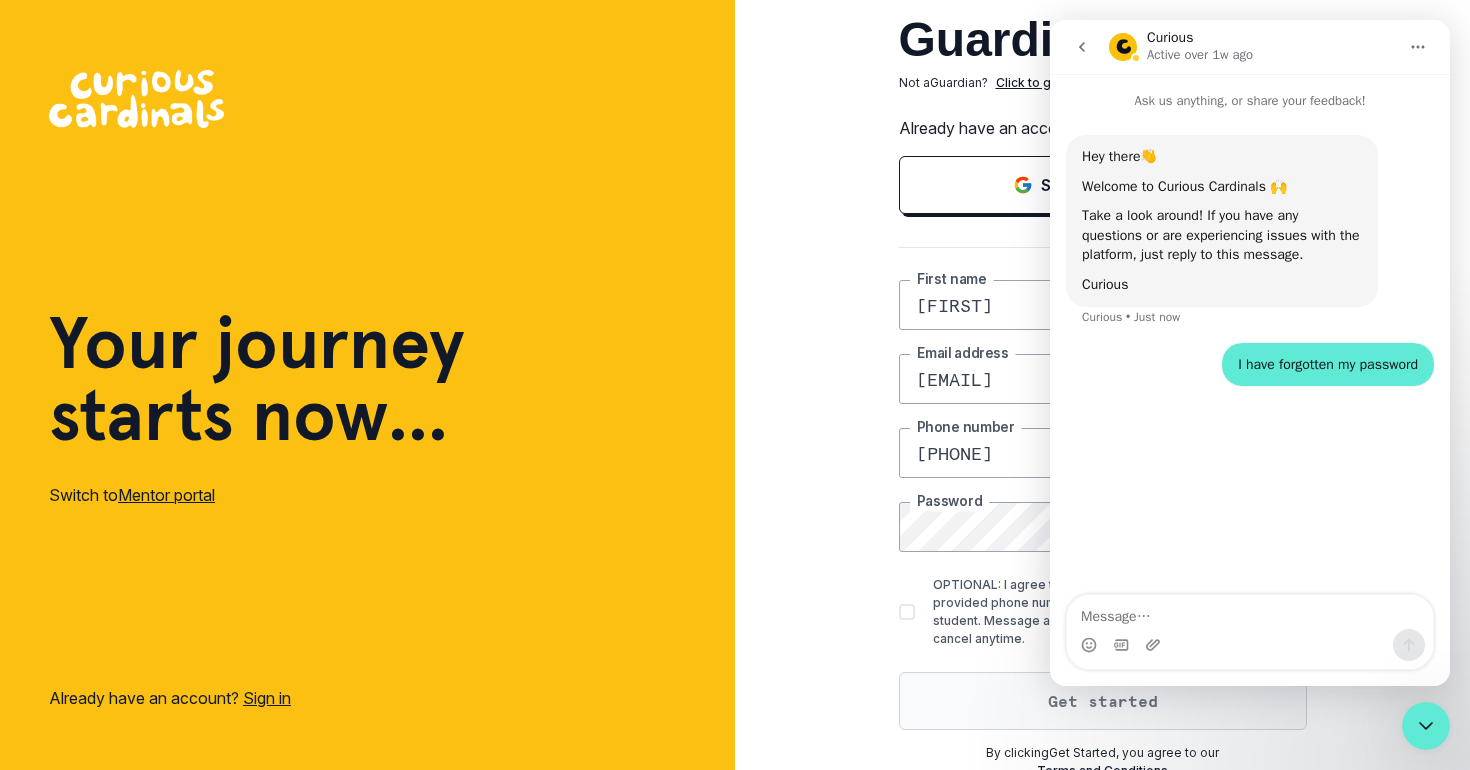 click on "Get started" at bounding box center (1103, 701) 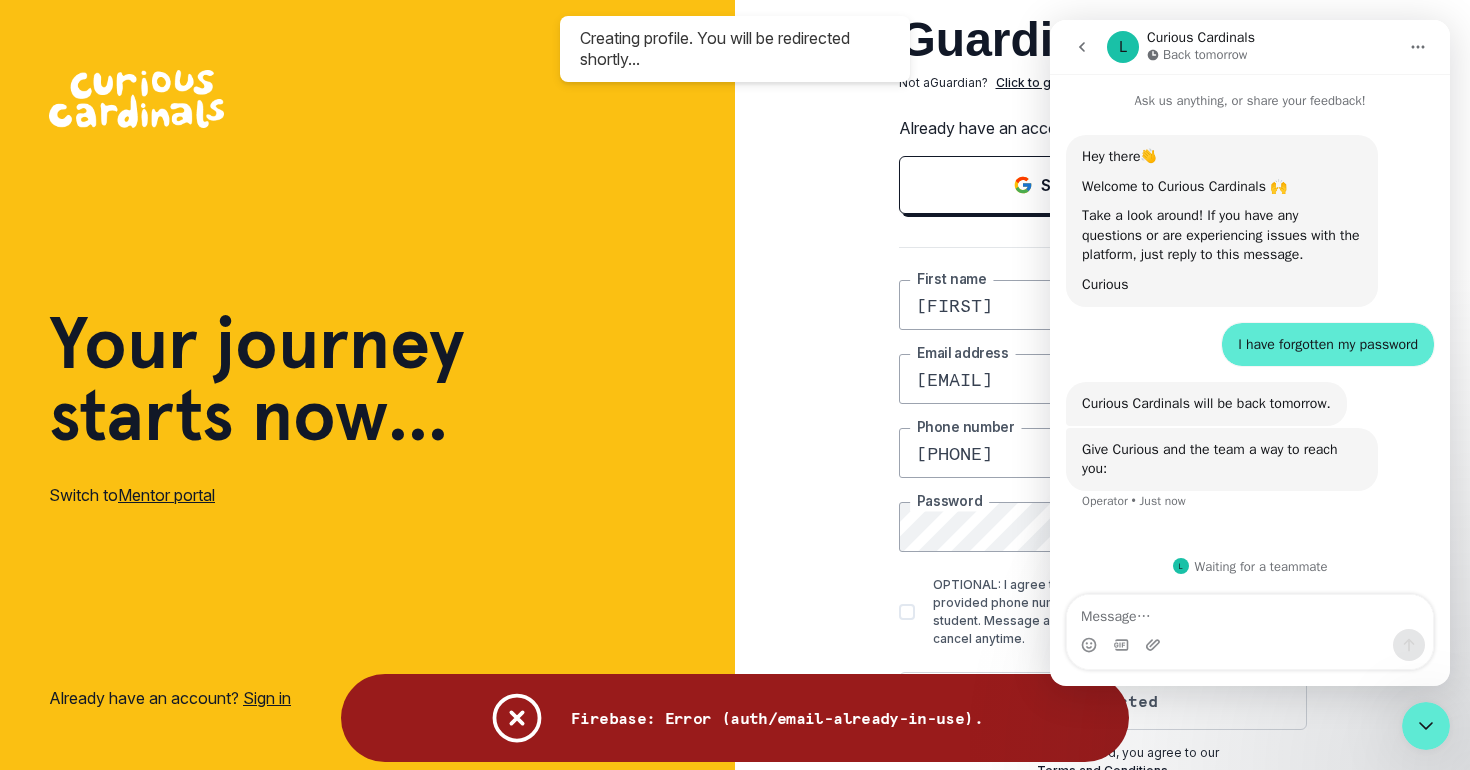 click on "Guardian sign up Not a  Guardian ? Click to go back. Already have an account?   Sign in Sign up  with Google OR [FIRST] [LAST] [EMAIL] Email address [PHONE] Phone number Password OPTIONAL: I agree to have the Curious Cardinals contact the provided phone number to coordinate finding a mentor for my student. Message and data rates may apply. Reply STOP to cancel anytime. Get started By clicking  Get Started , you agree to our Terms and Conditions" at bounding box center [1102, 390] 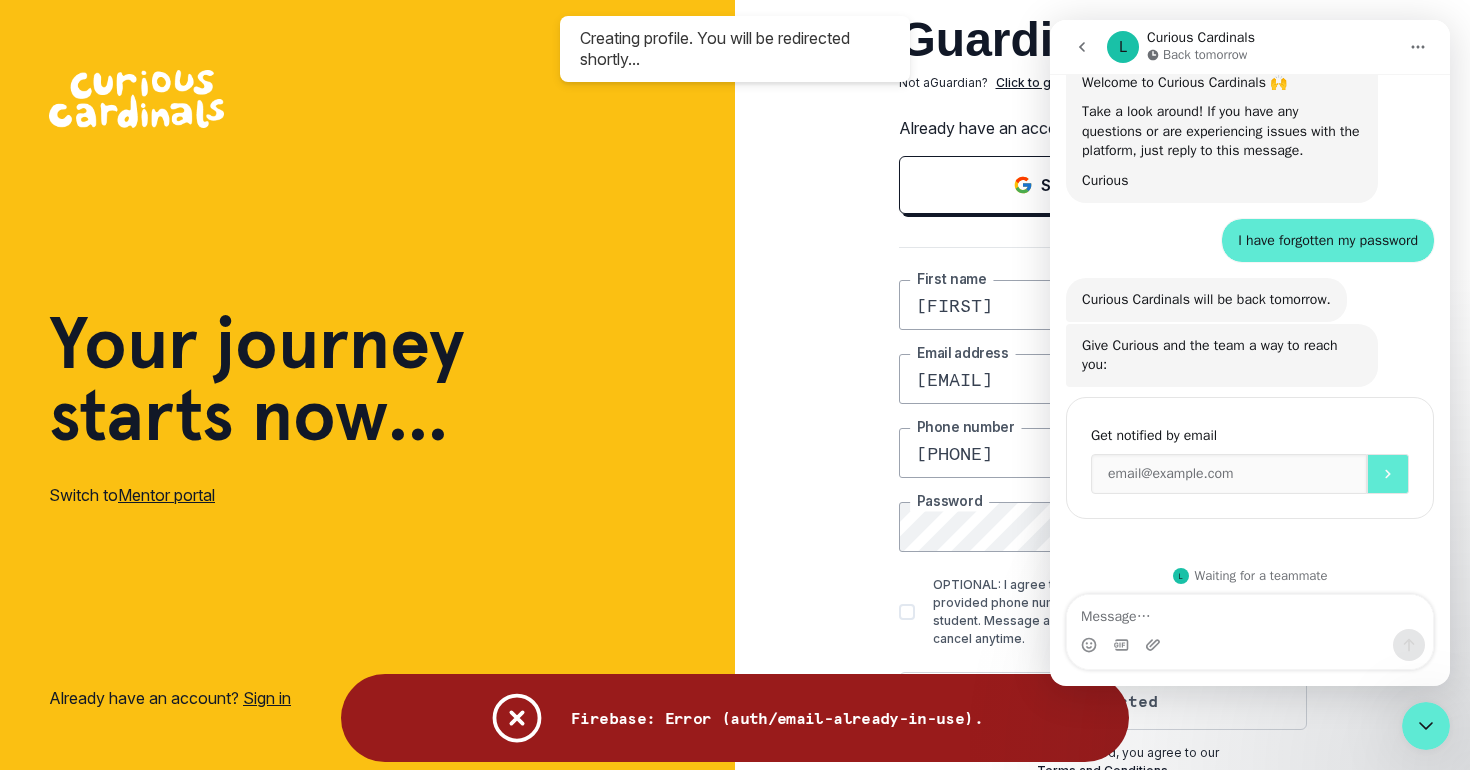 scroll, scrollTop: 114, scrollLeft: 0, axis: vertical 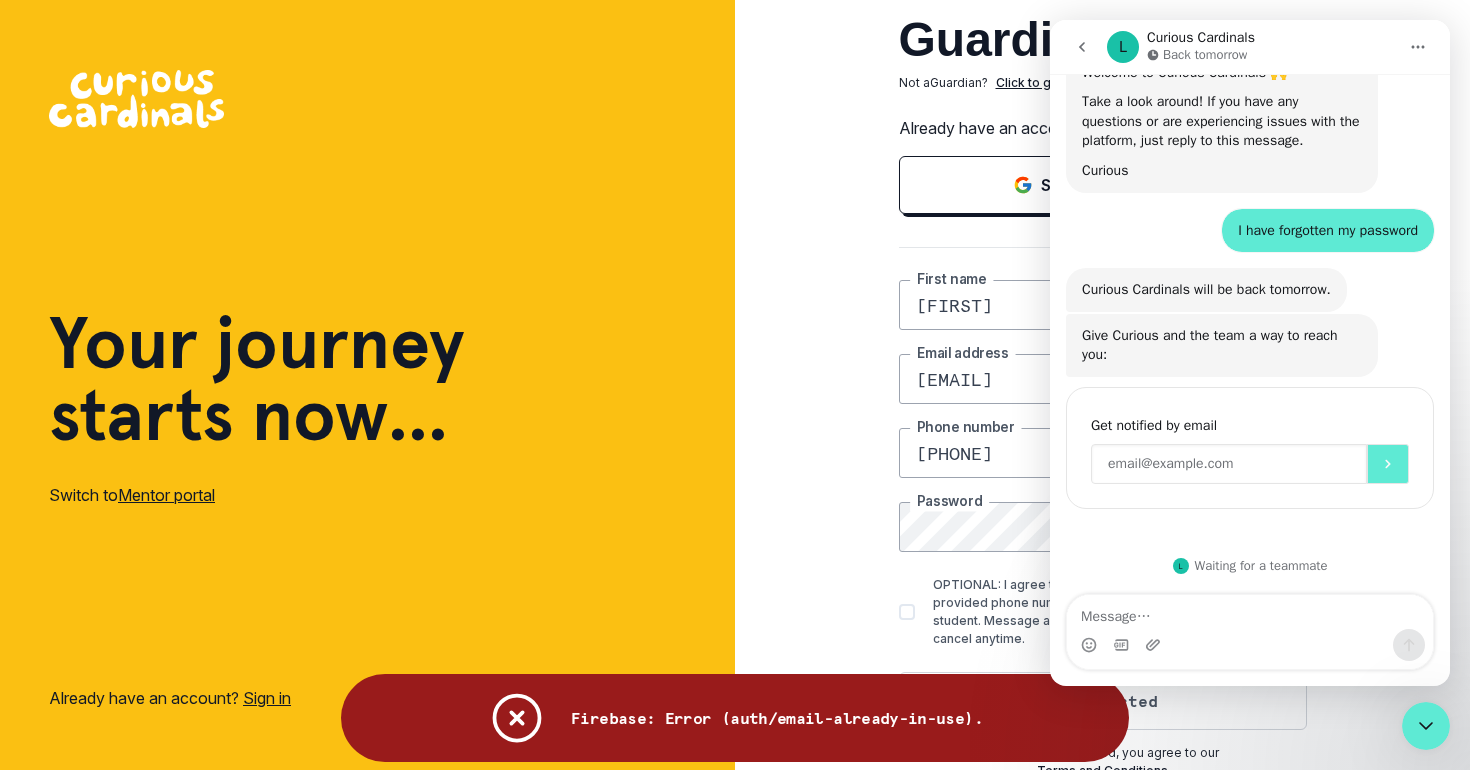 click at bounding box center (1229, 464) 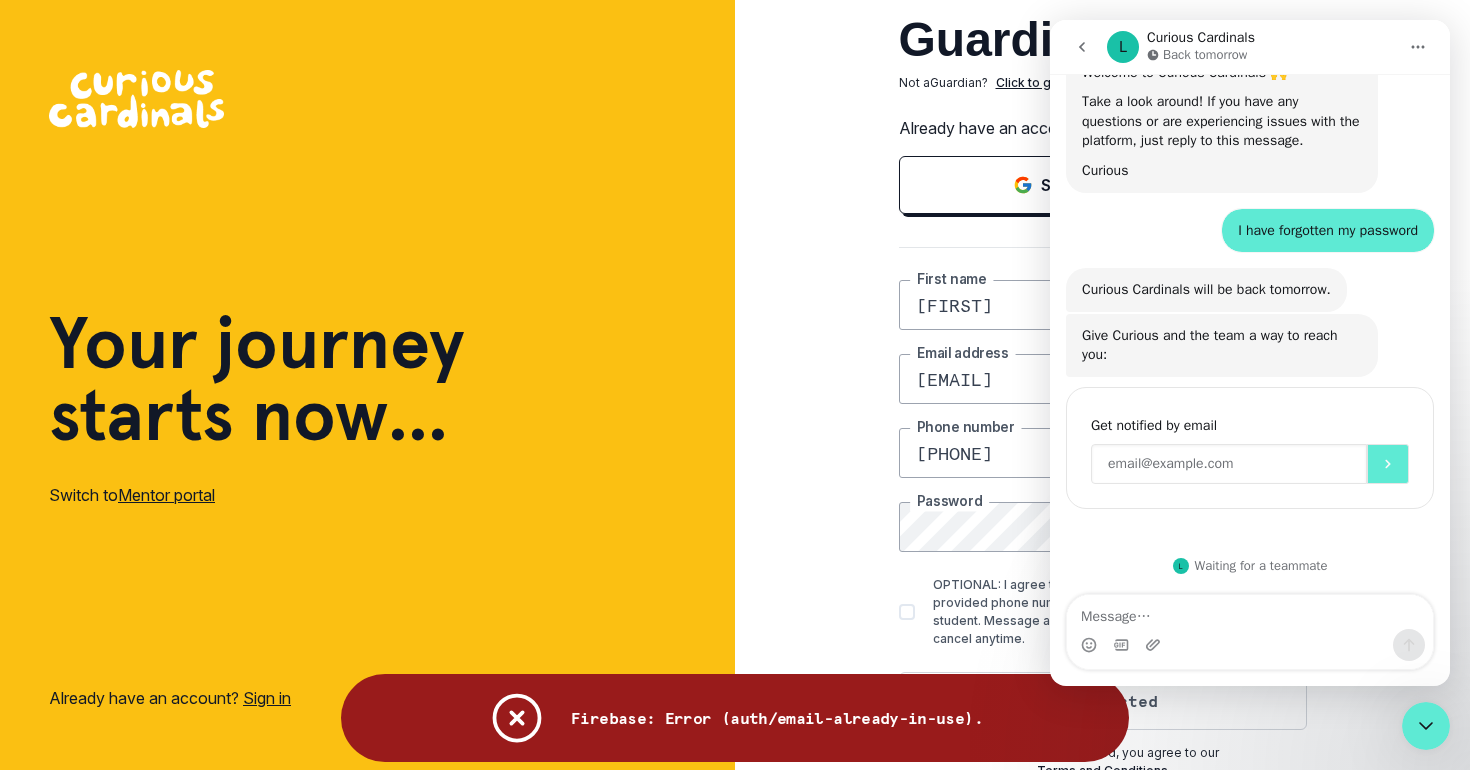 type on "[EMAIL]" 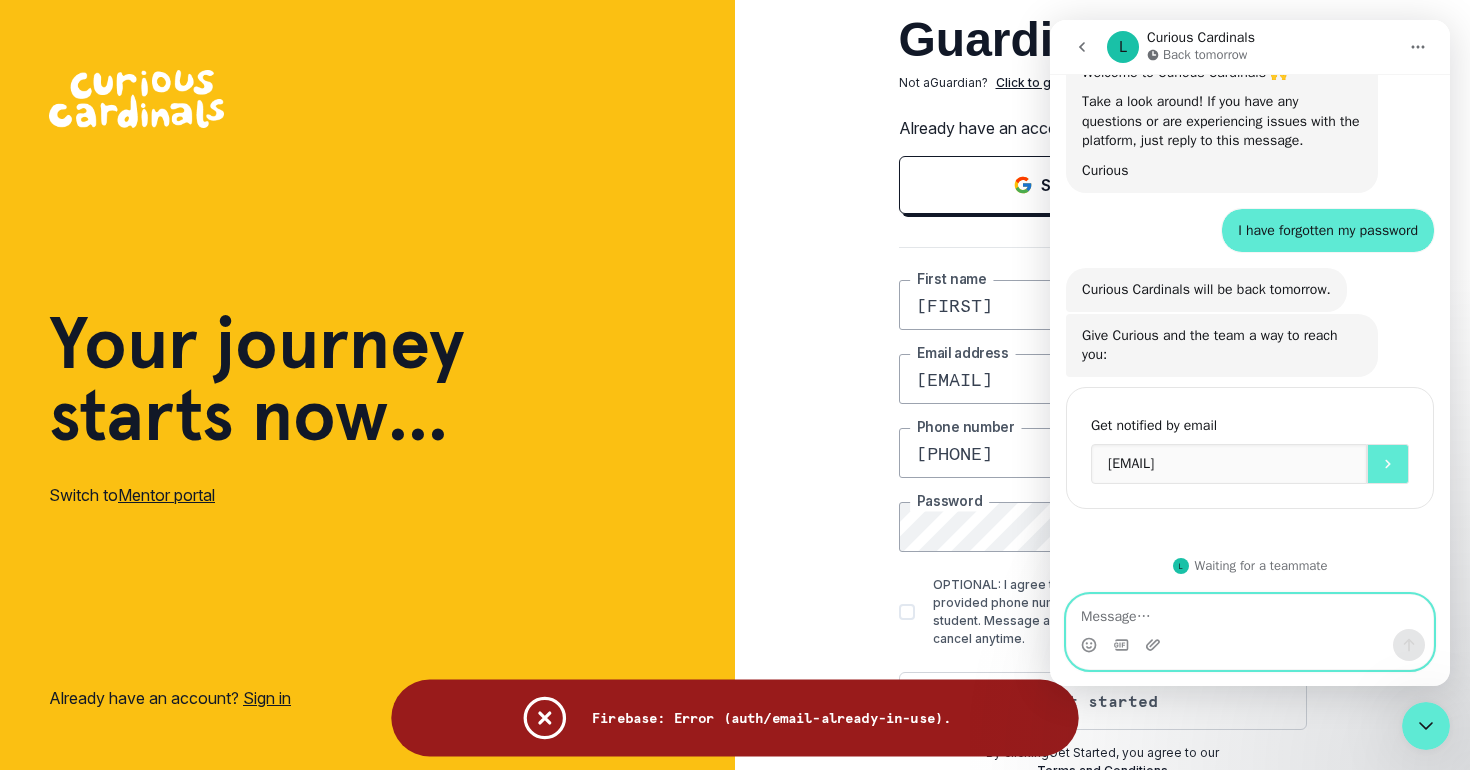 click at bounding box center (1250, 612) 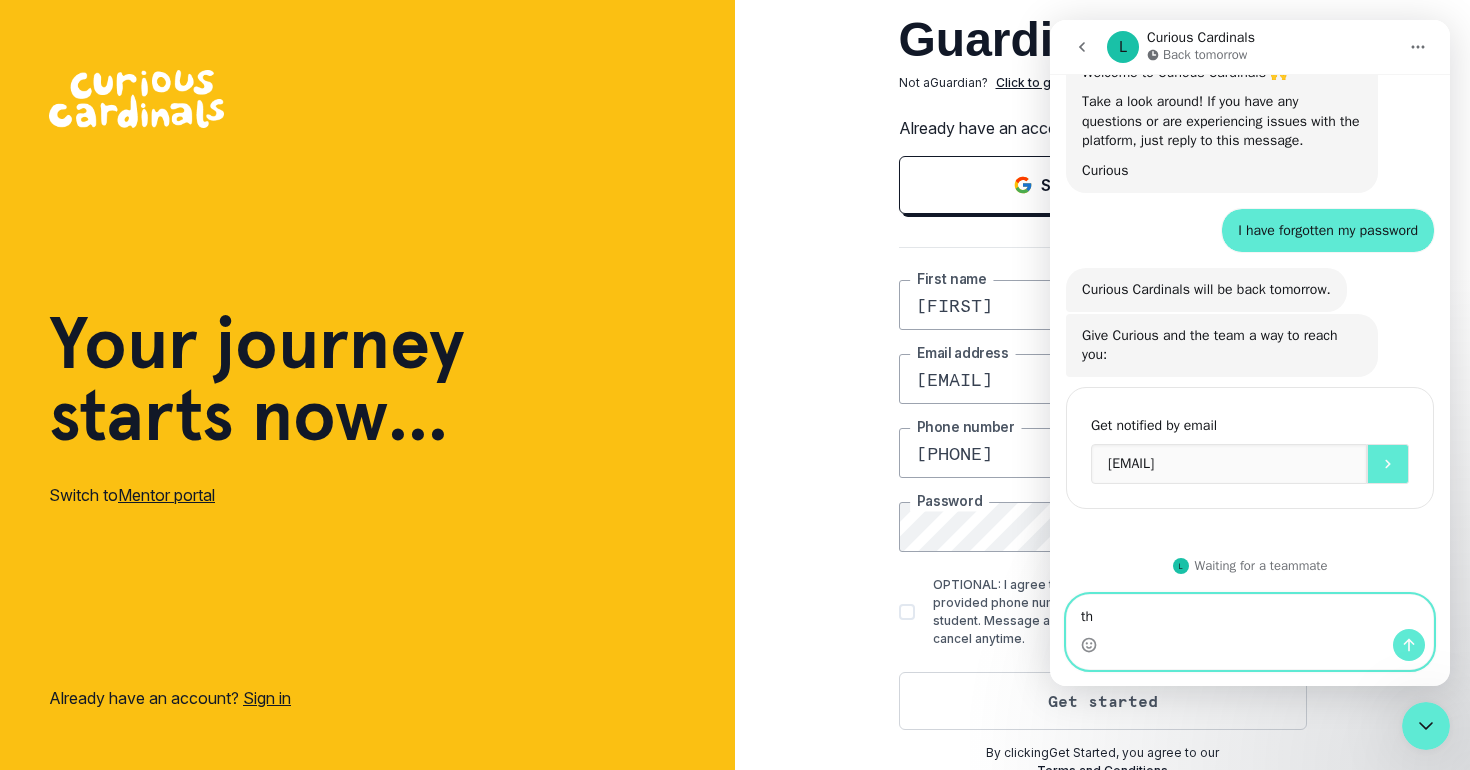 type on "t" 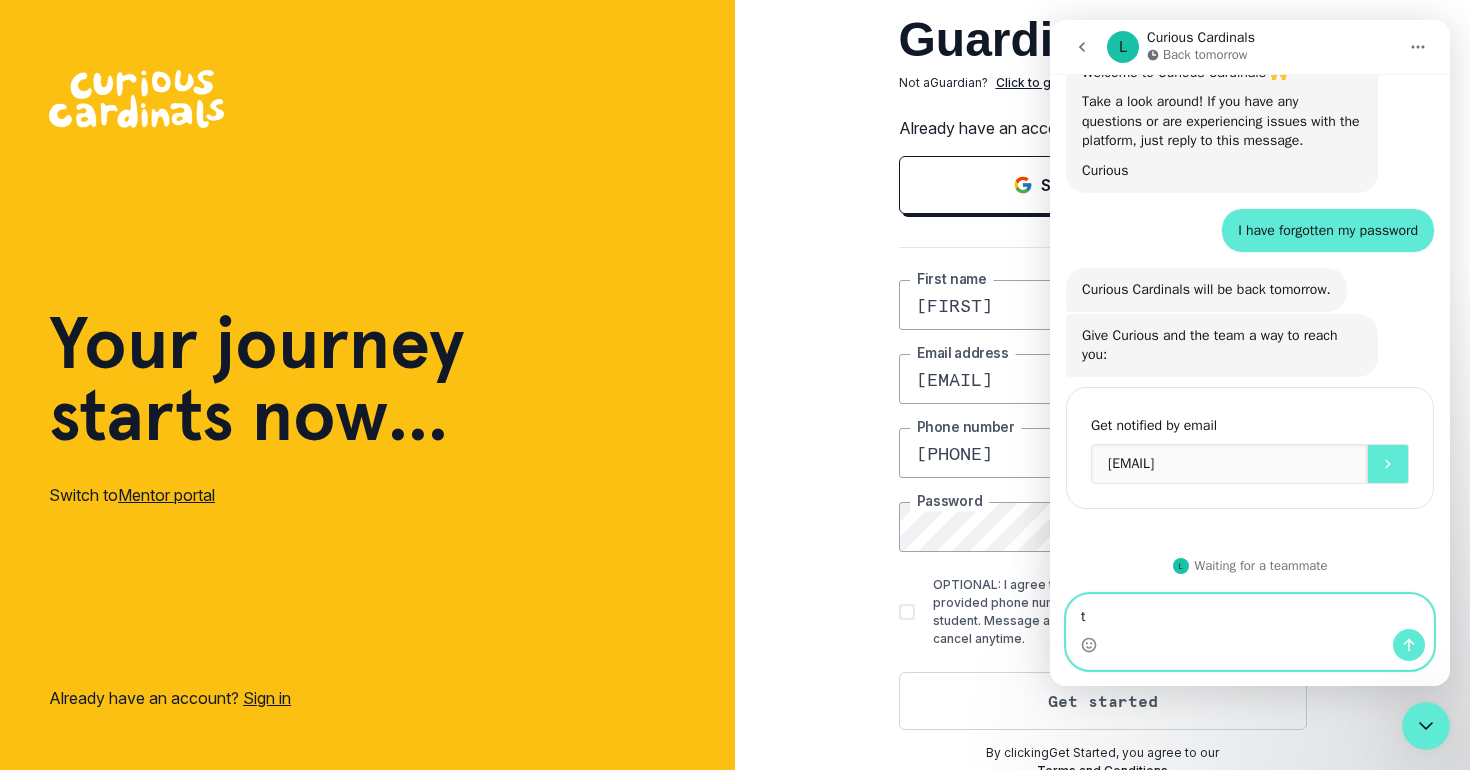 type 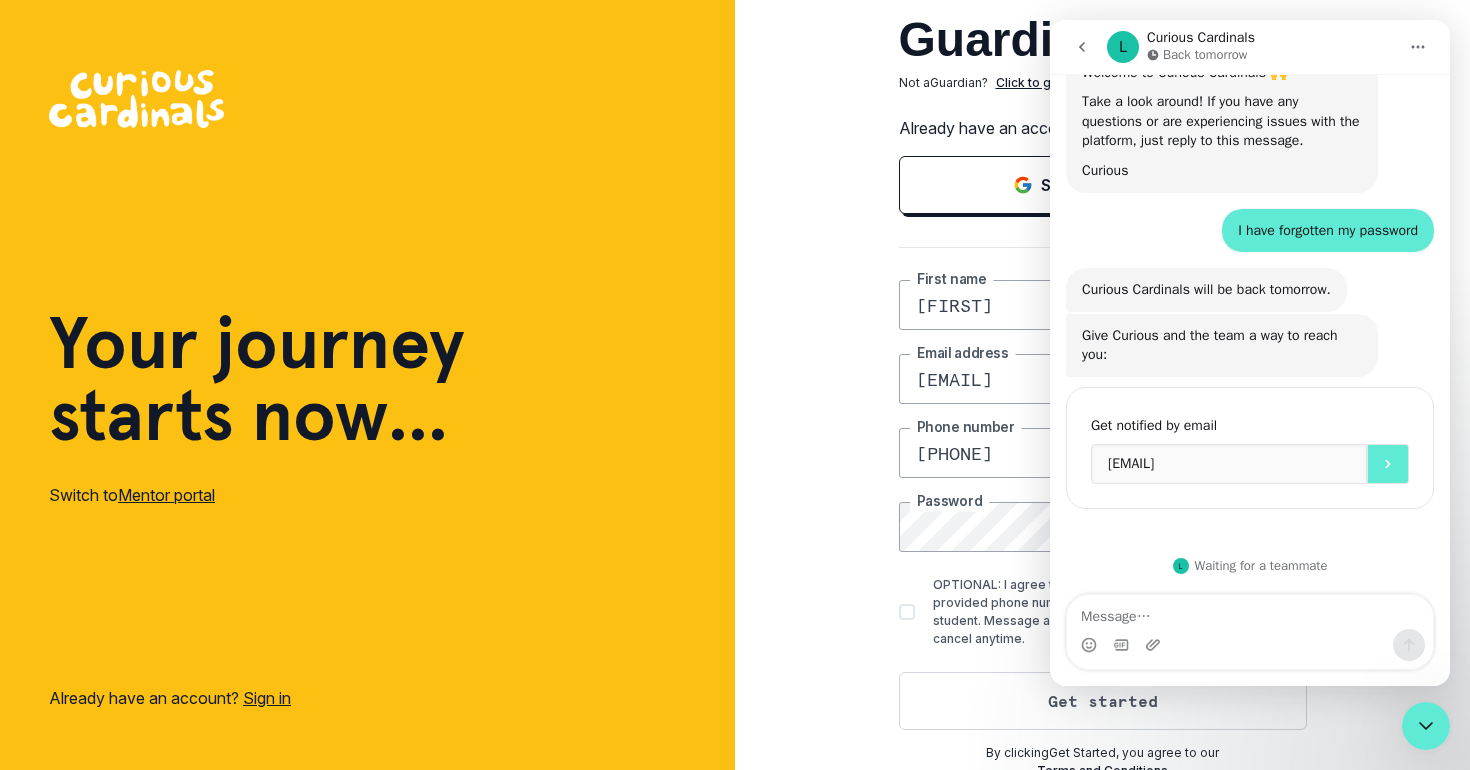 click 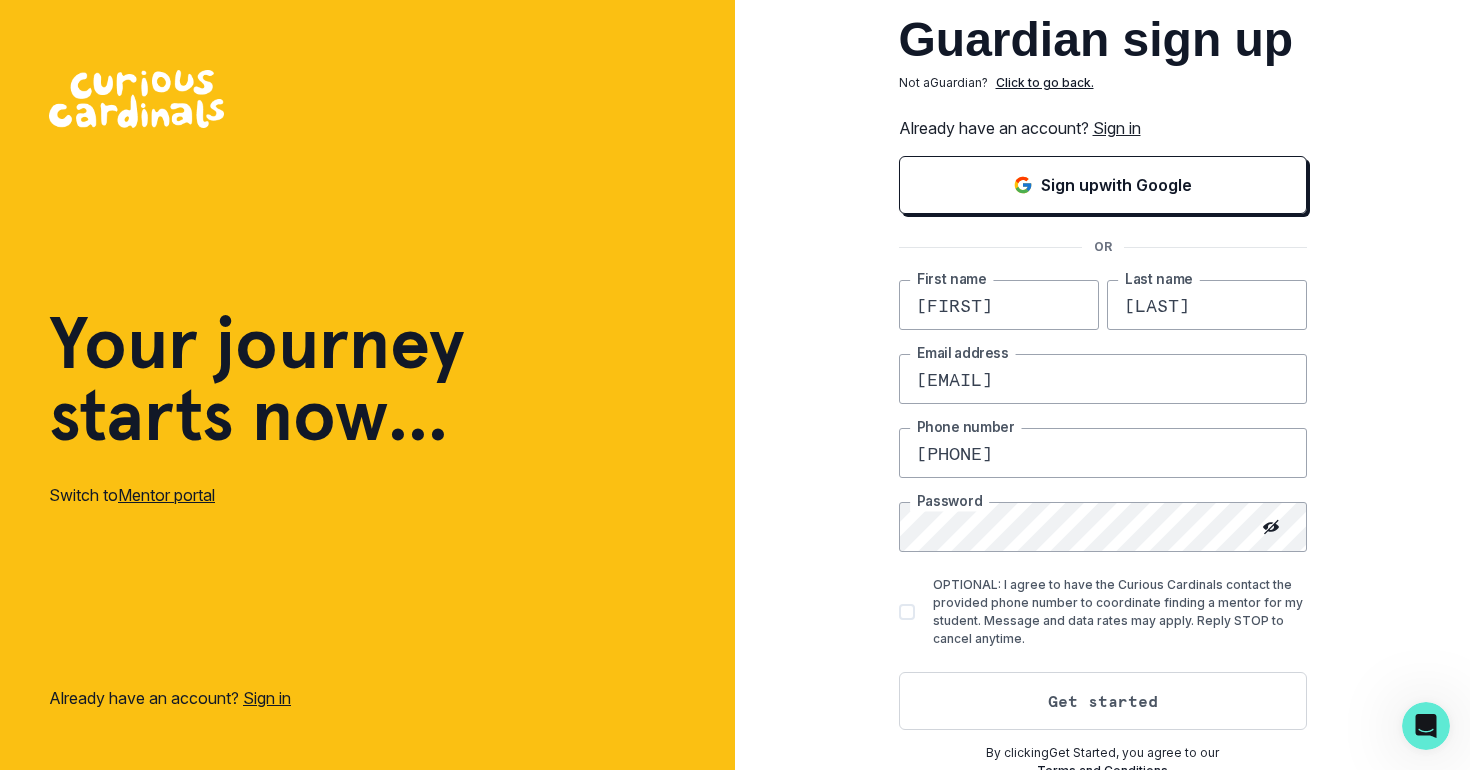 scroll, scrollTop: 0, scrollLeft: 0, axis: both 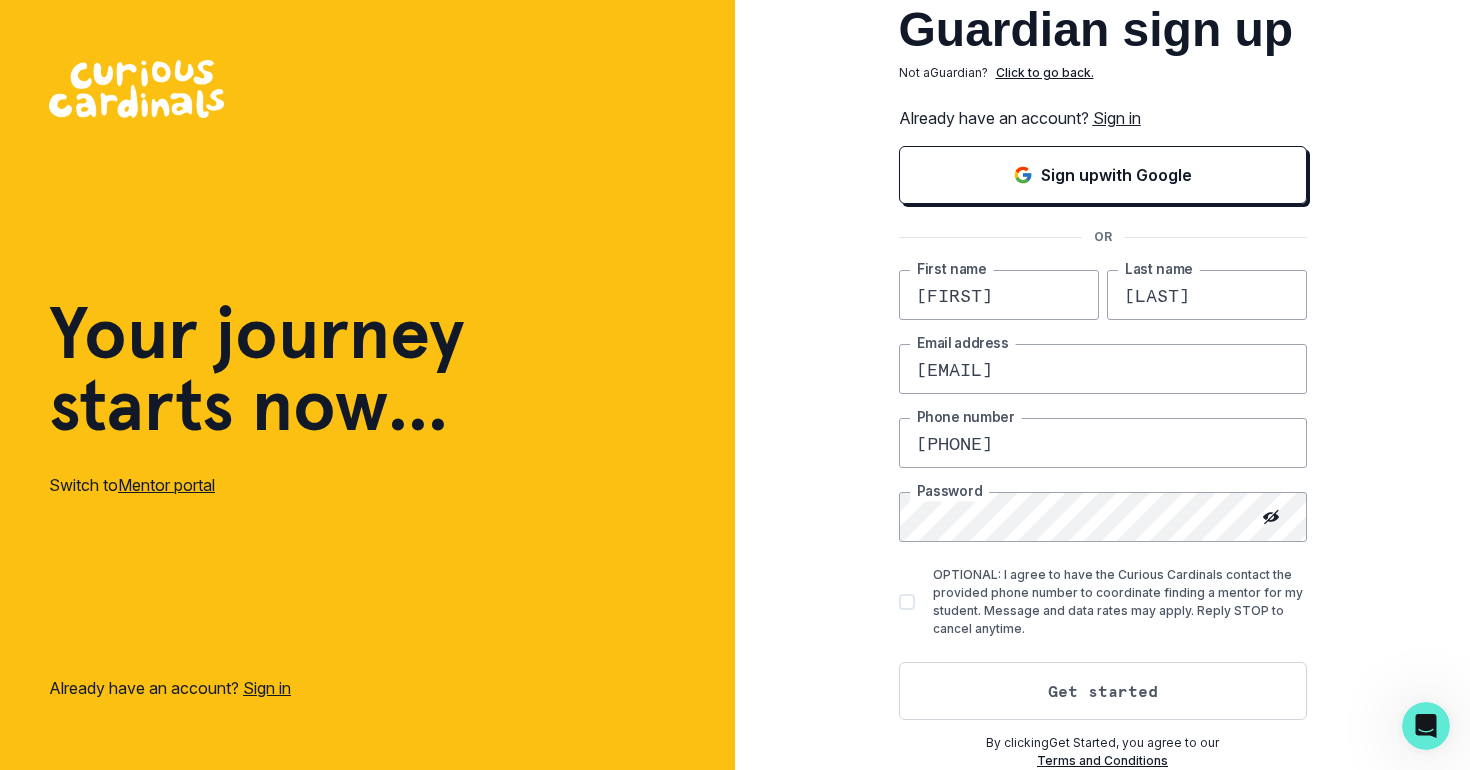 click on "Sign in" at bounding box center (1117, 118) 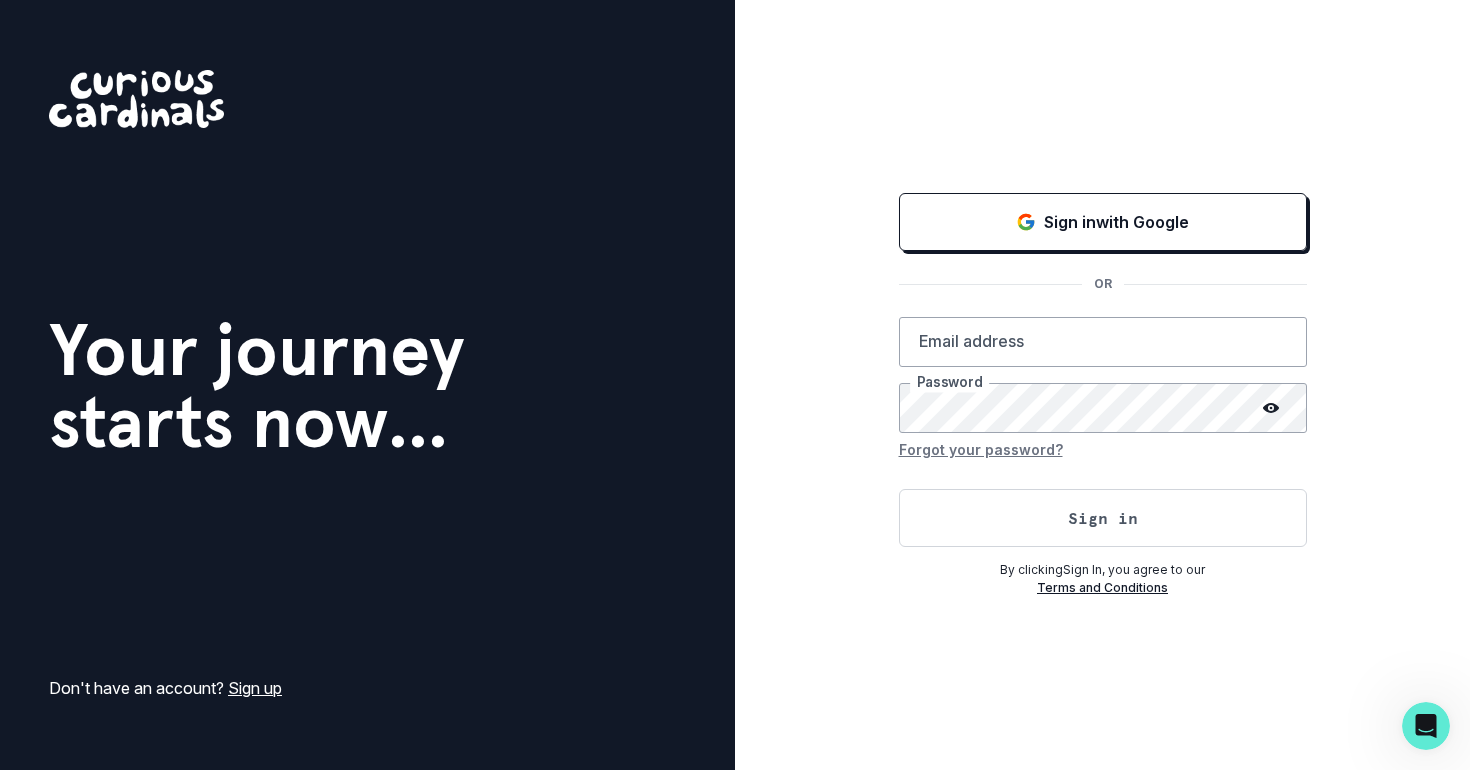scroll, scrollTop: 0, scrollLeft: 0, axis: both 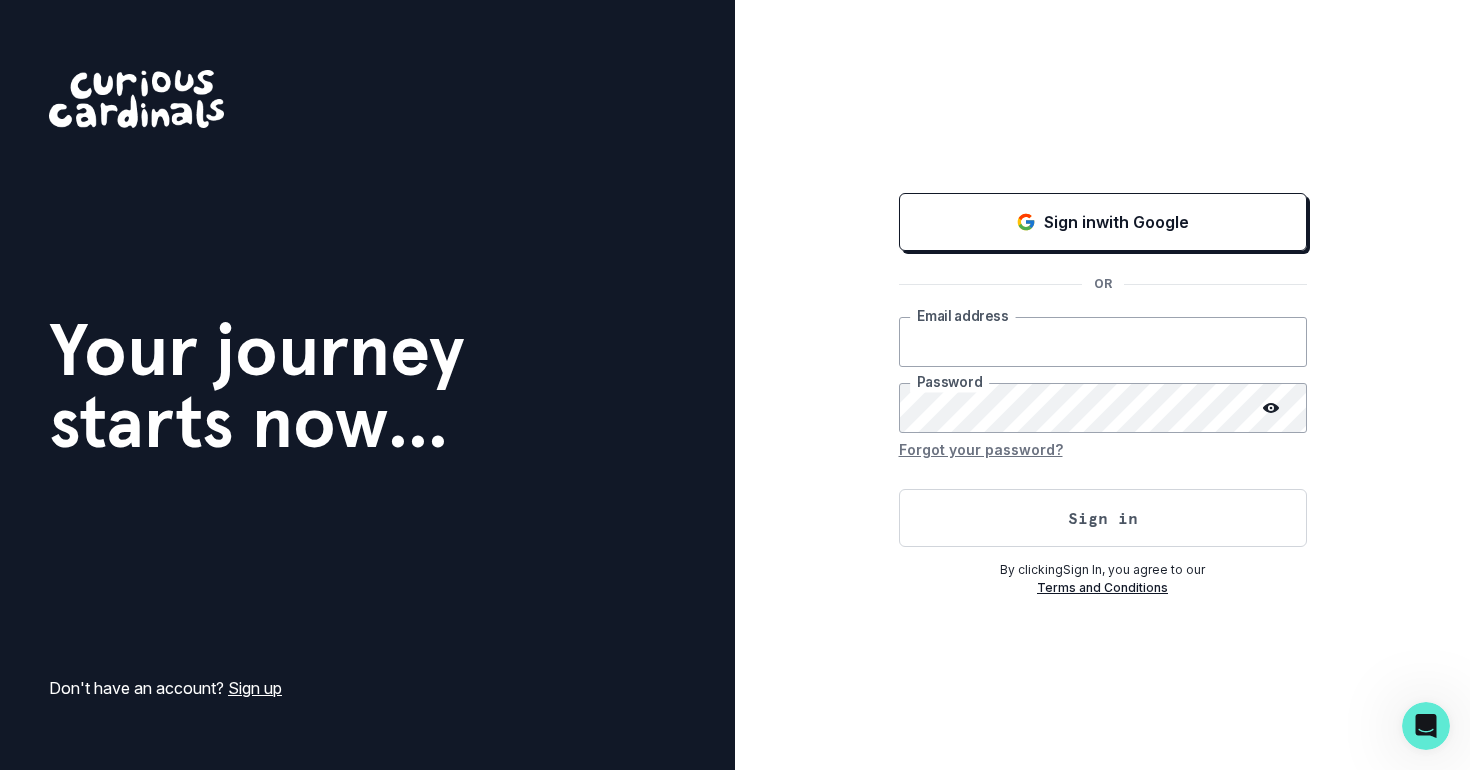 click at bounding box center [1103, 342] 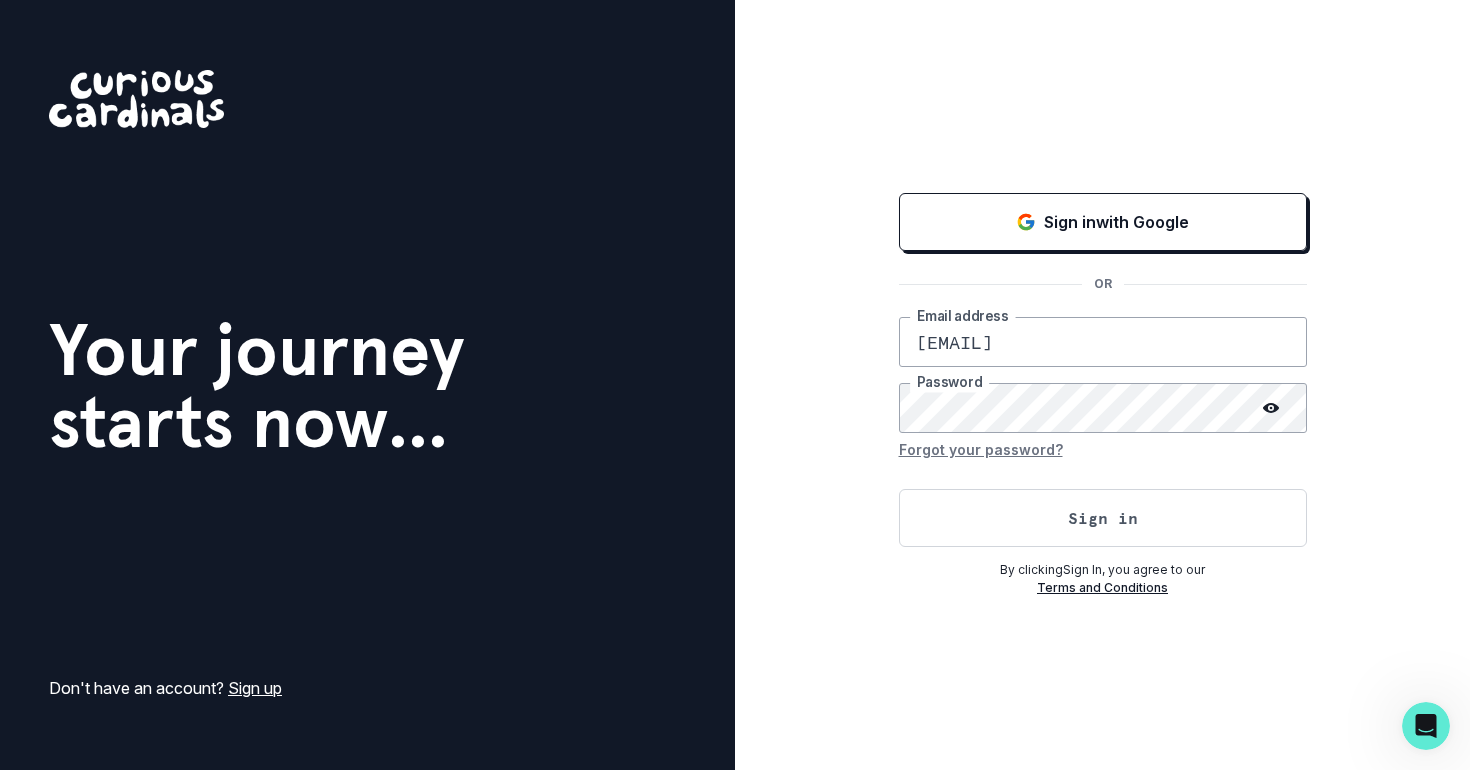 click on "Forgot your password?" at bounding box center (981, 449) 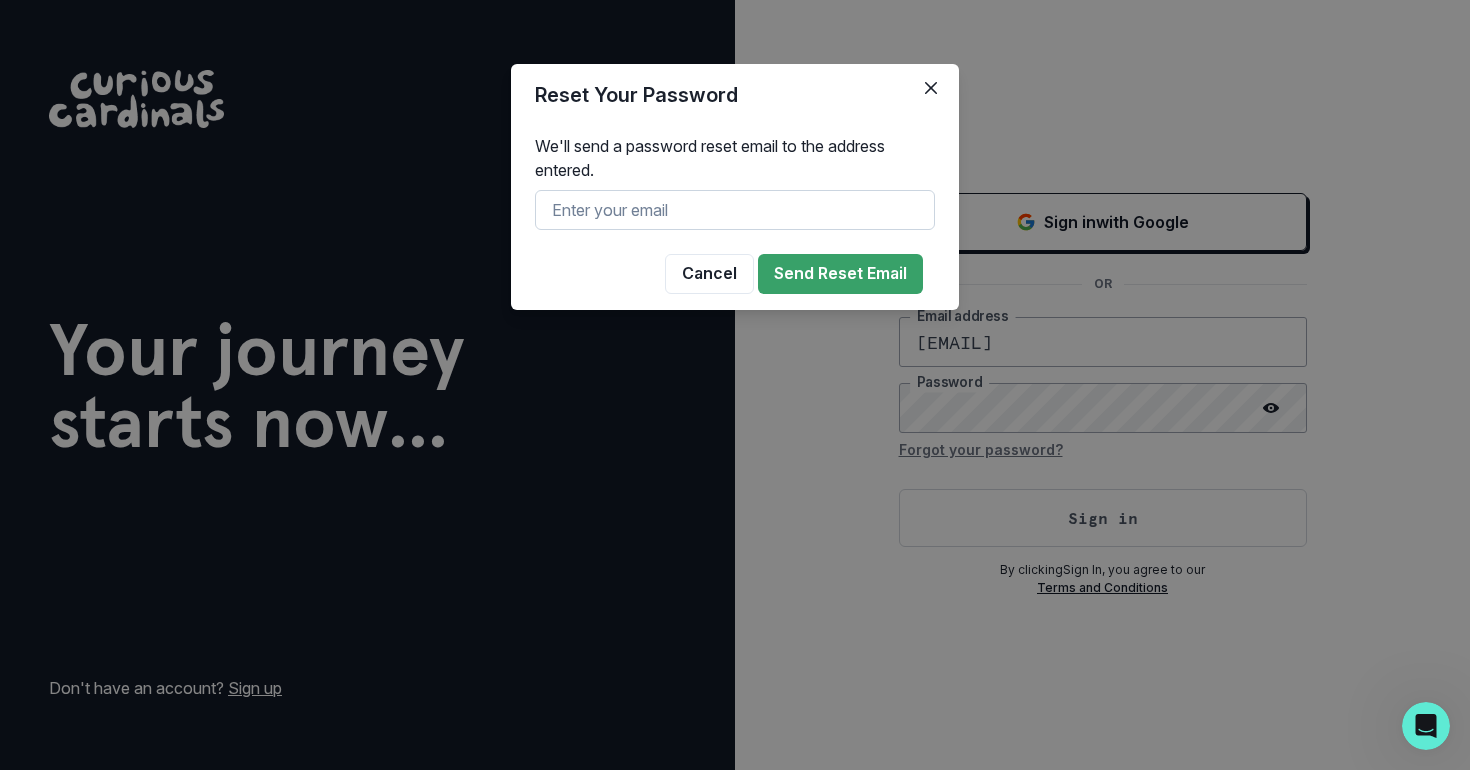 click at bounding box center [735, 210] 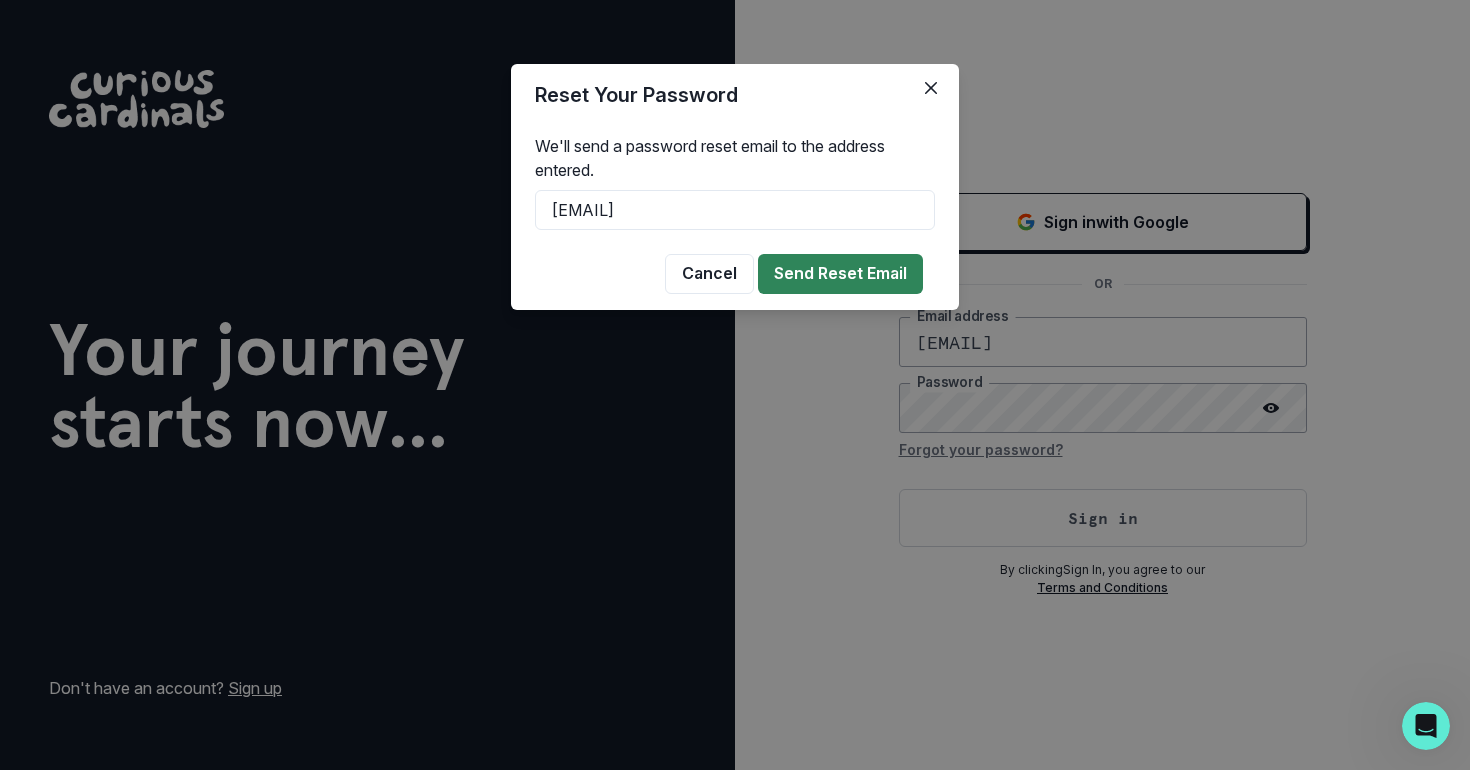 click on "Send Reset Email" at bounding box center (840, 274) 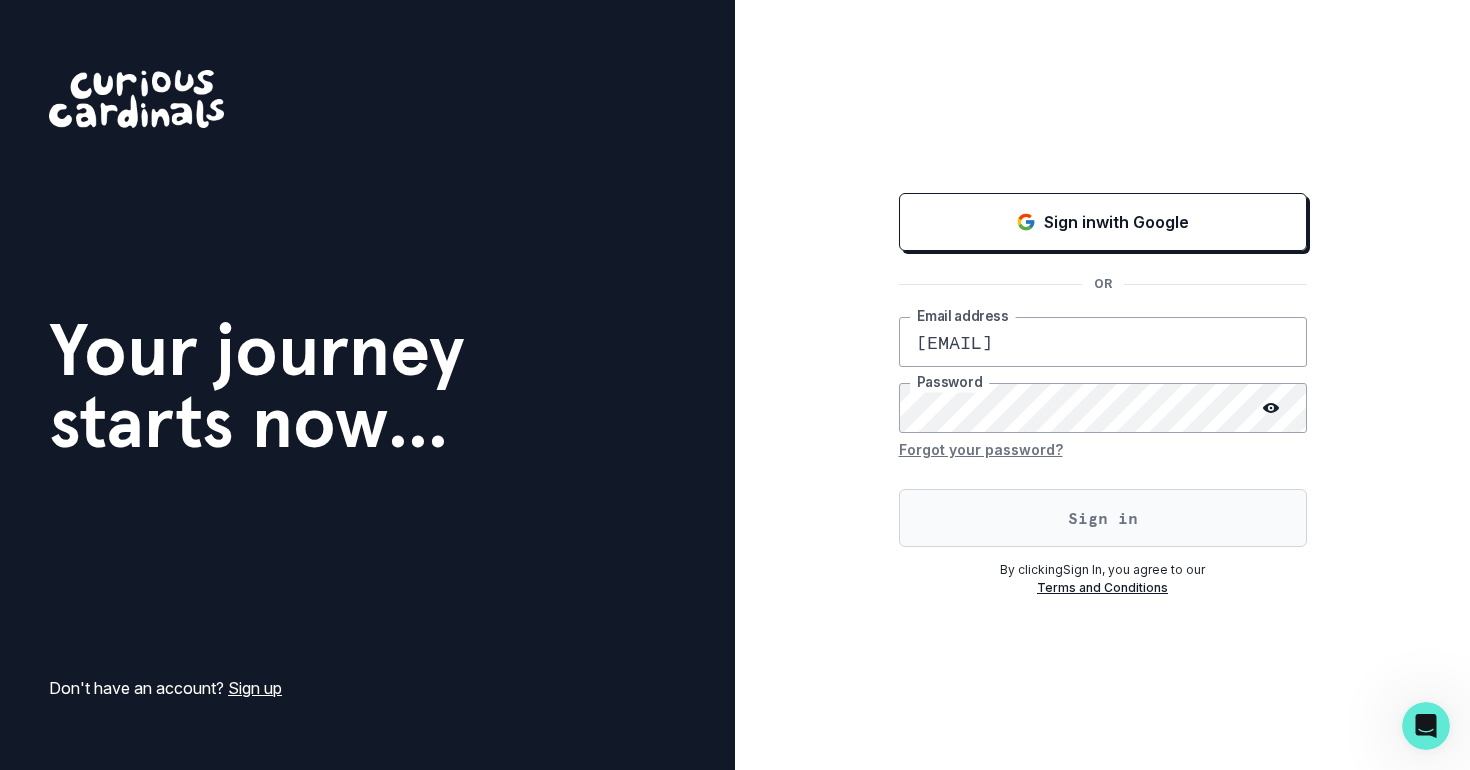 click on "Sign in" at bounding box center [1103, 518] 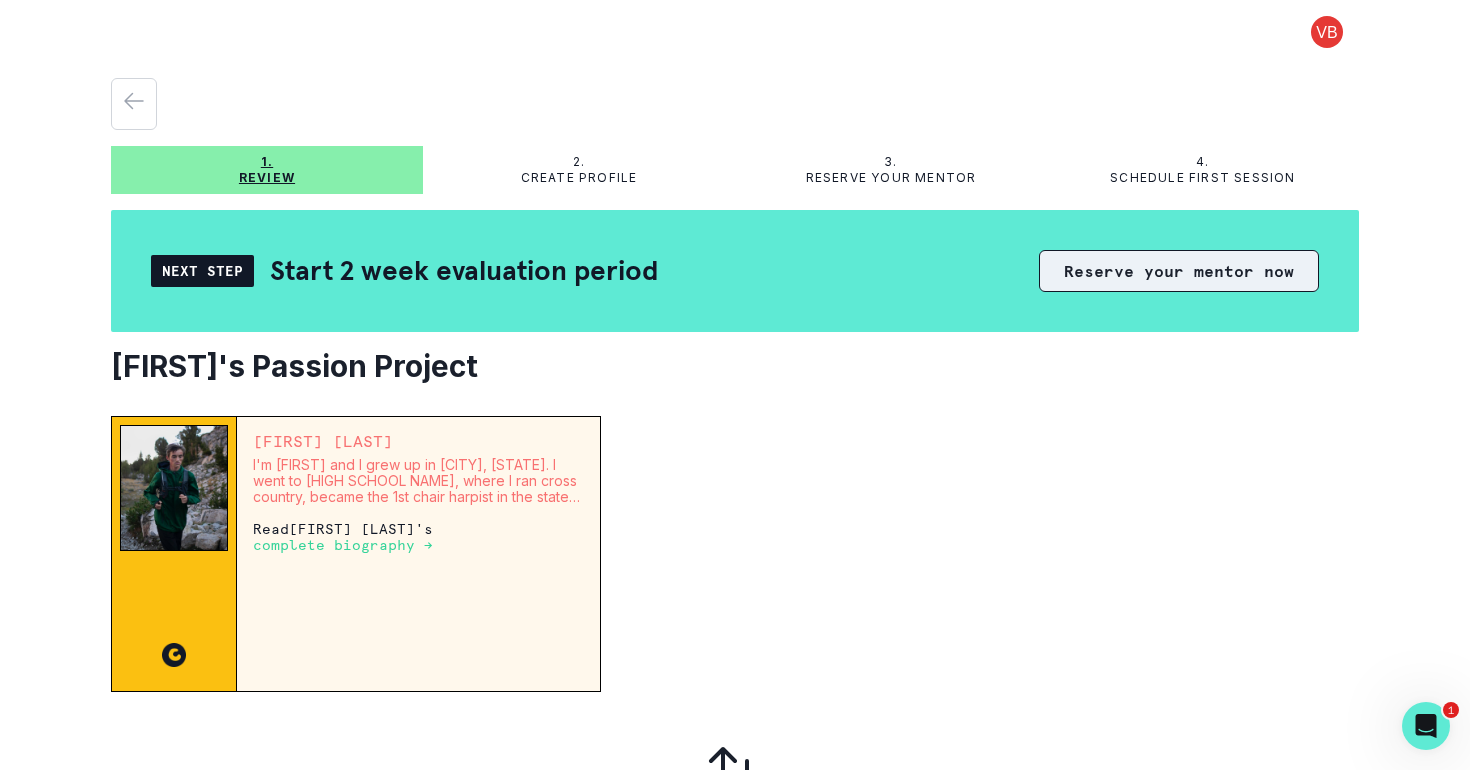 click on "Reserve your mentor now" at bounding box center [1179, 271] 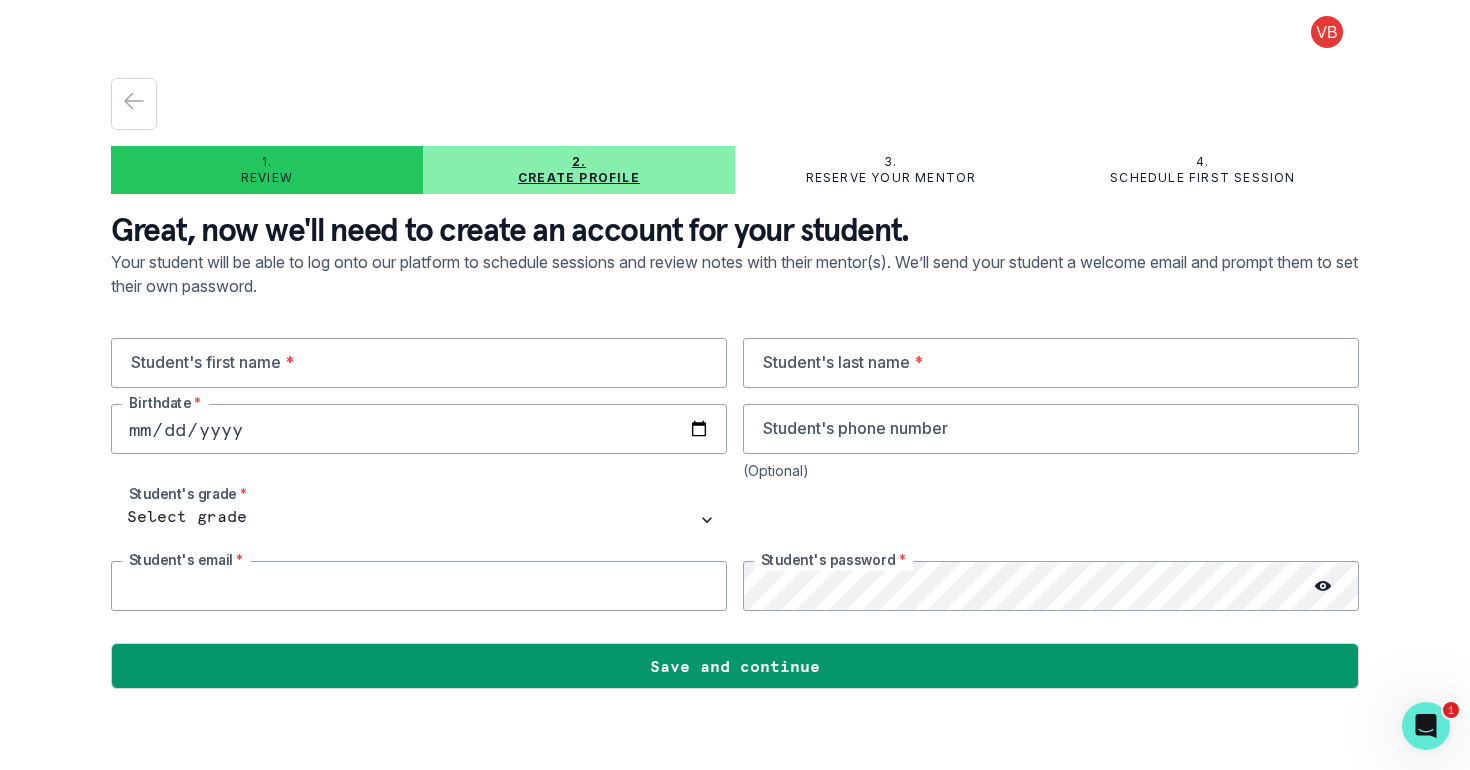 type on "[EMAIL]" 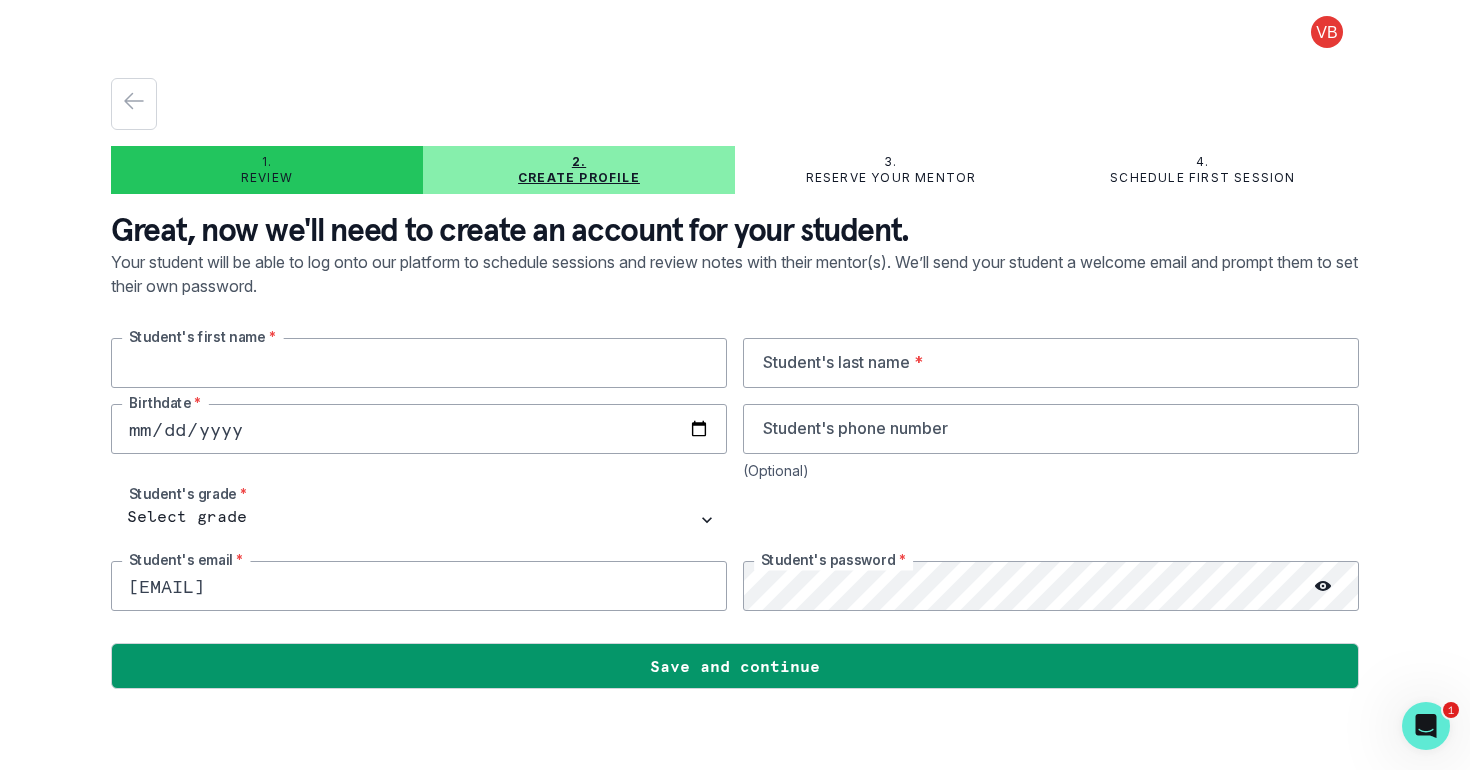 click at bounding box center [419, 363] 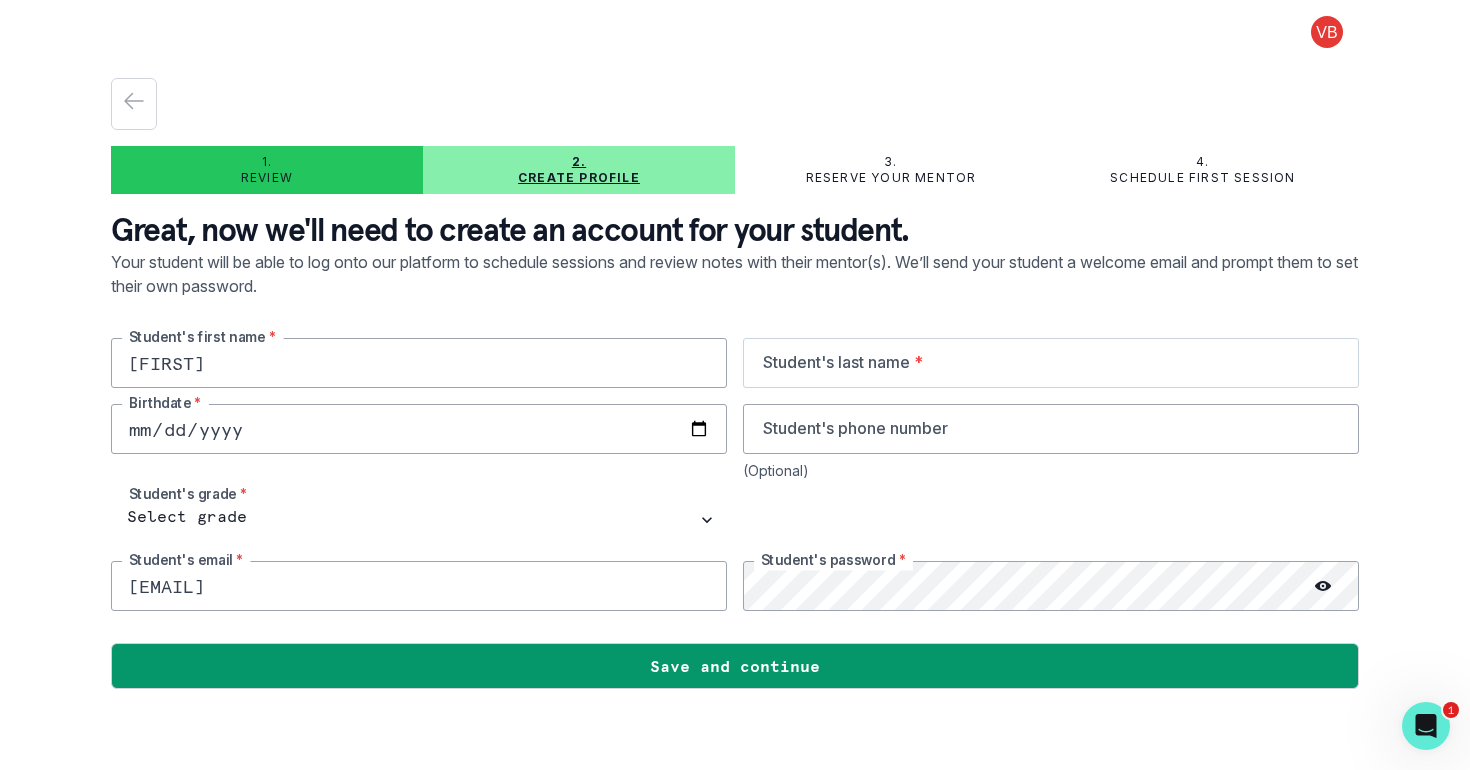 type on "[FIRST]" 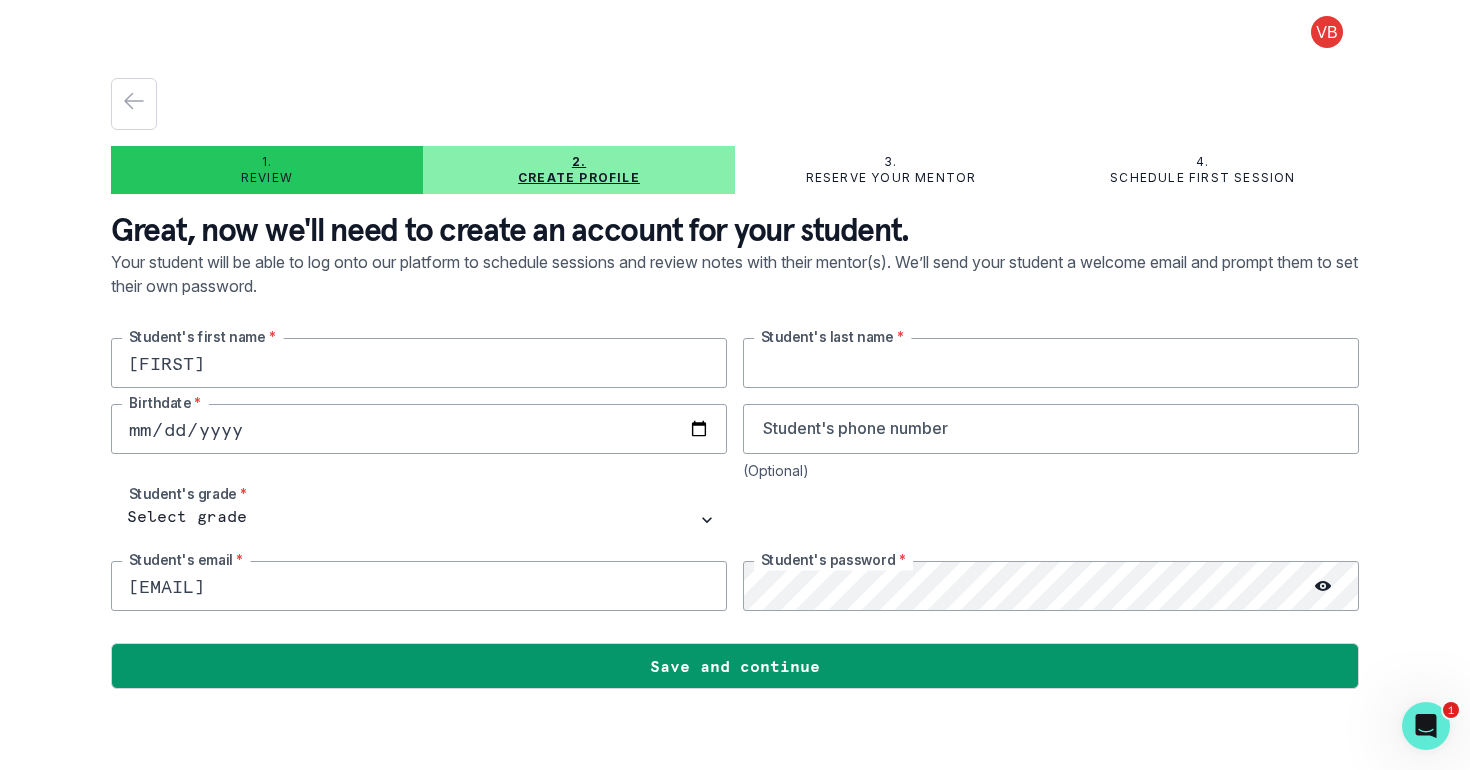 click at bounding box center [1051, 363] 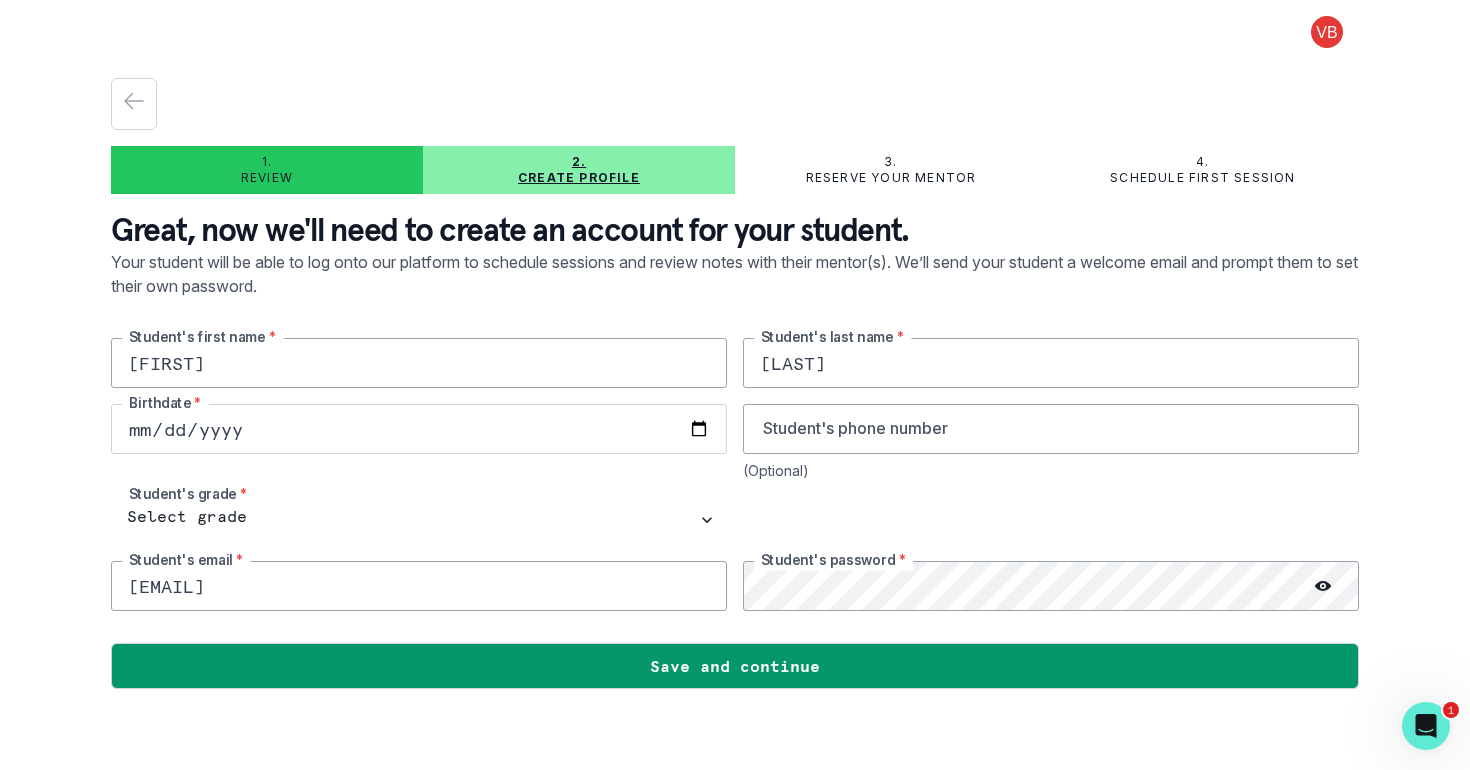 type on "[LAST]" 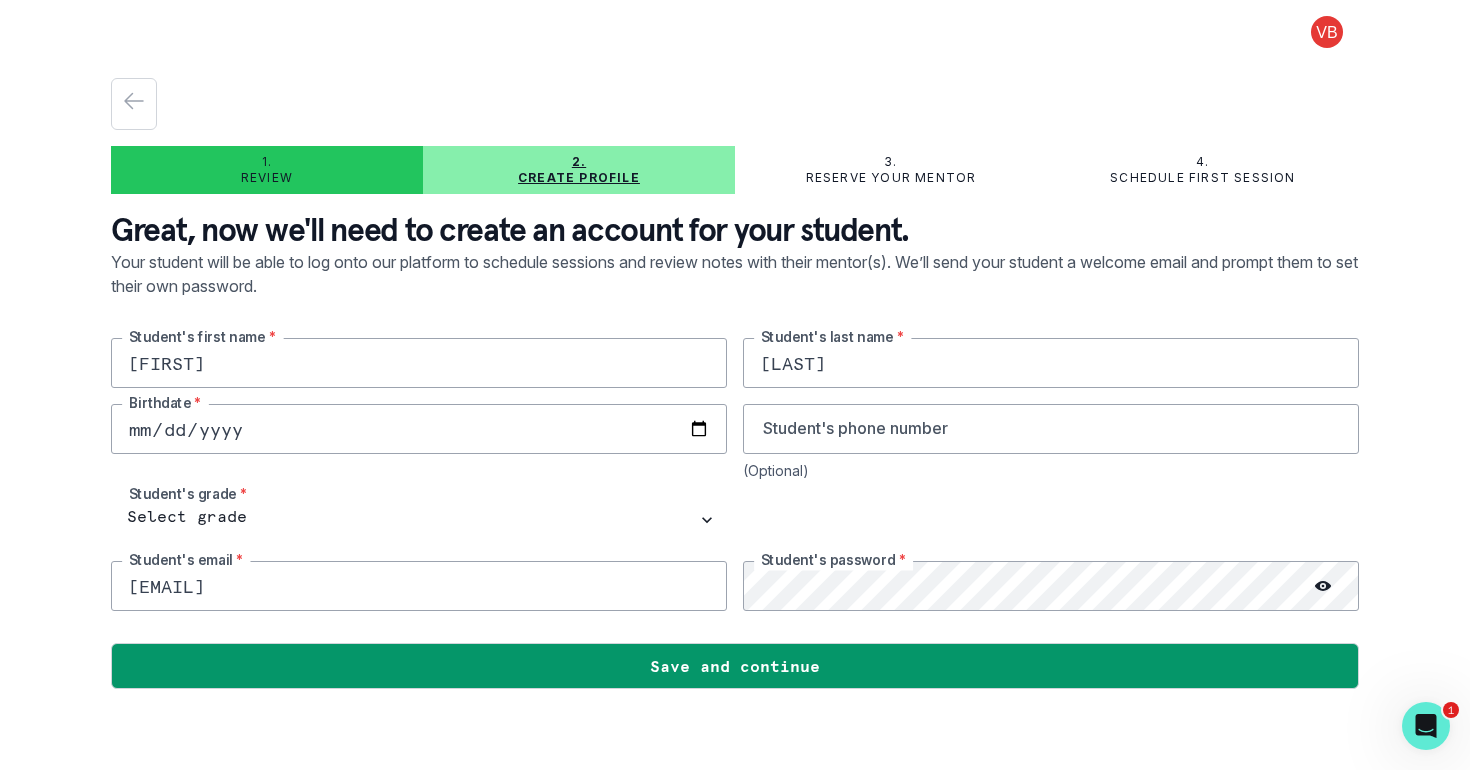 click at bounding box center [419, 429] 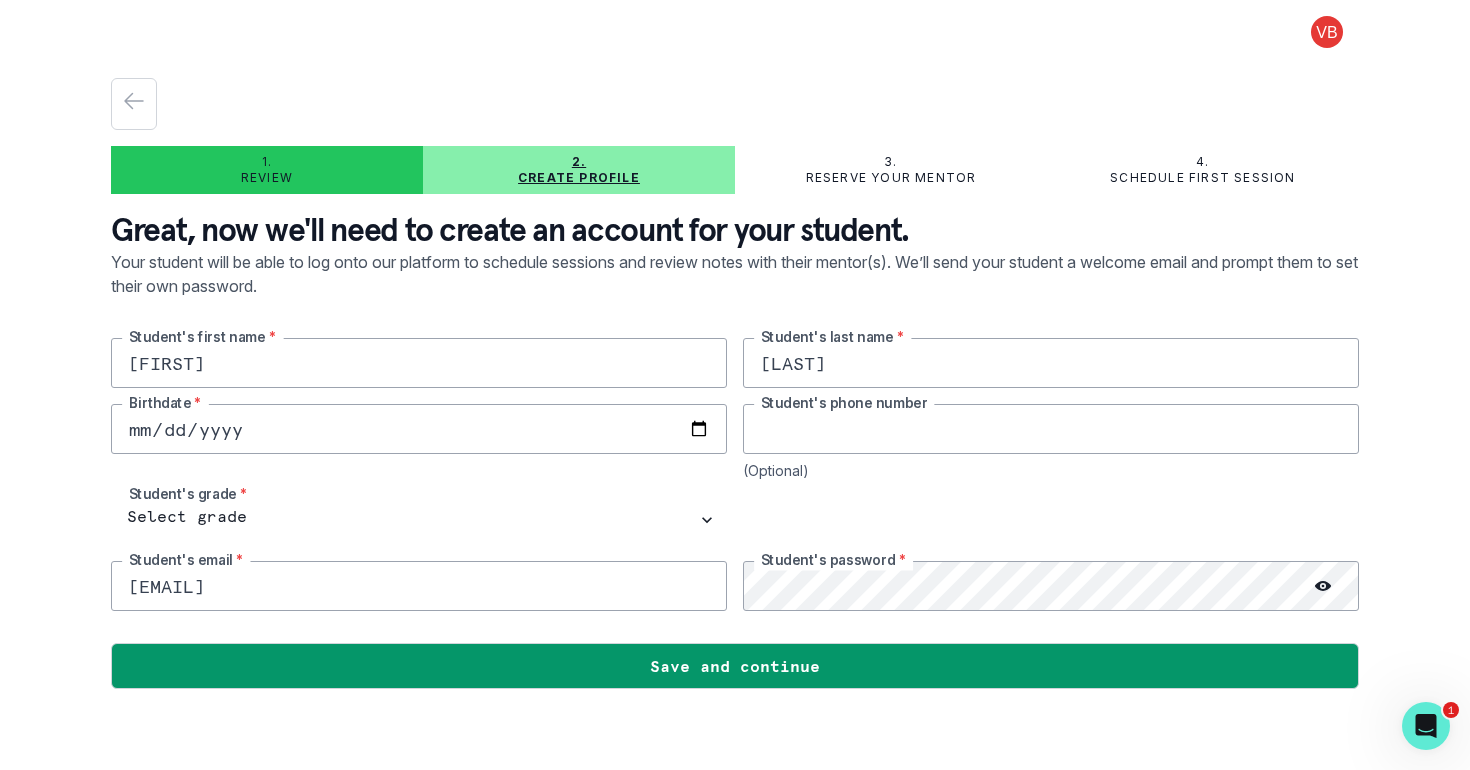 click at bounding box center [1051, 429] 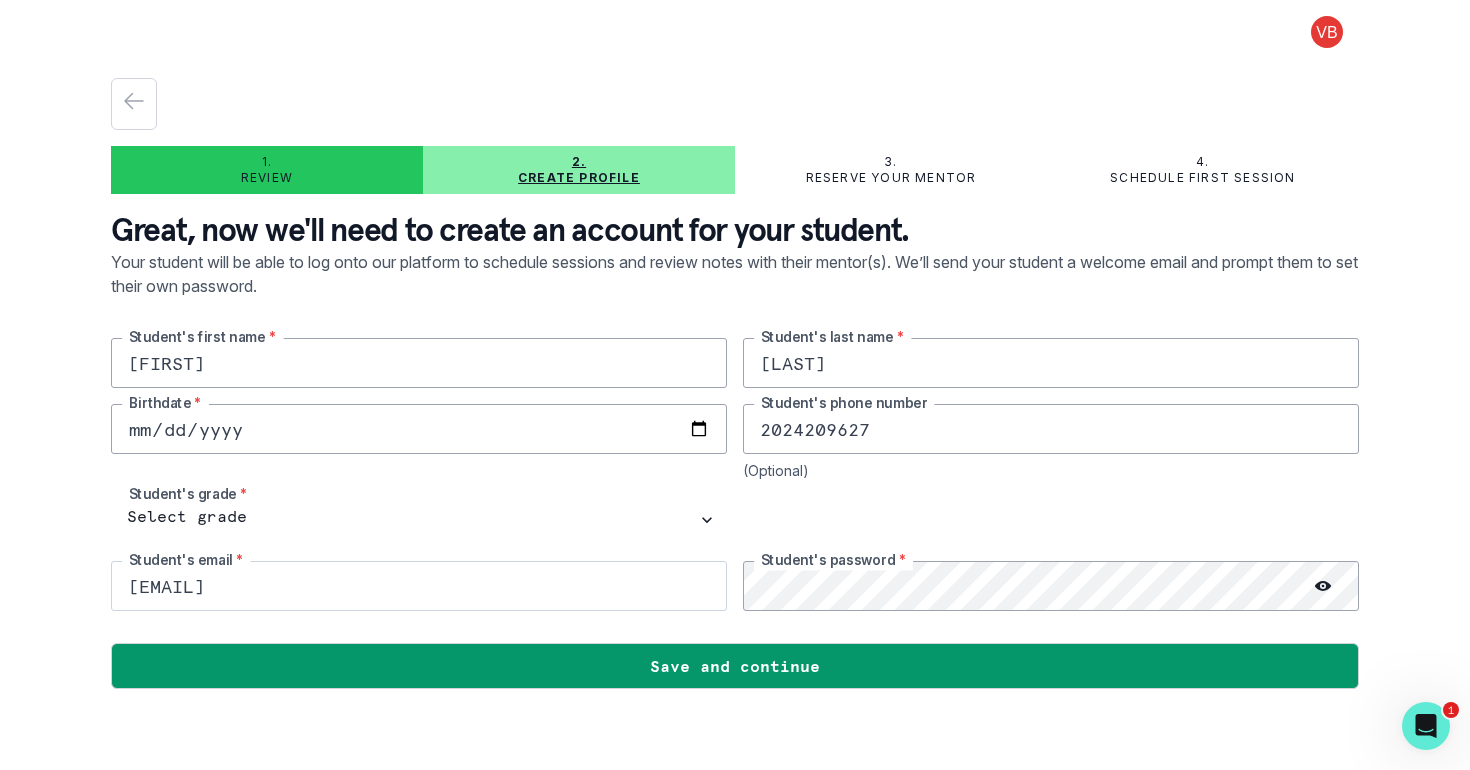 type on "2024209627" 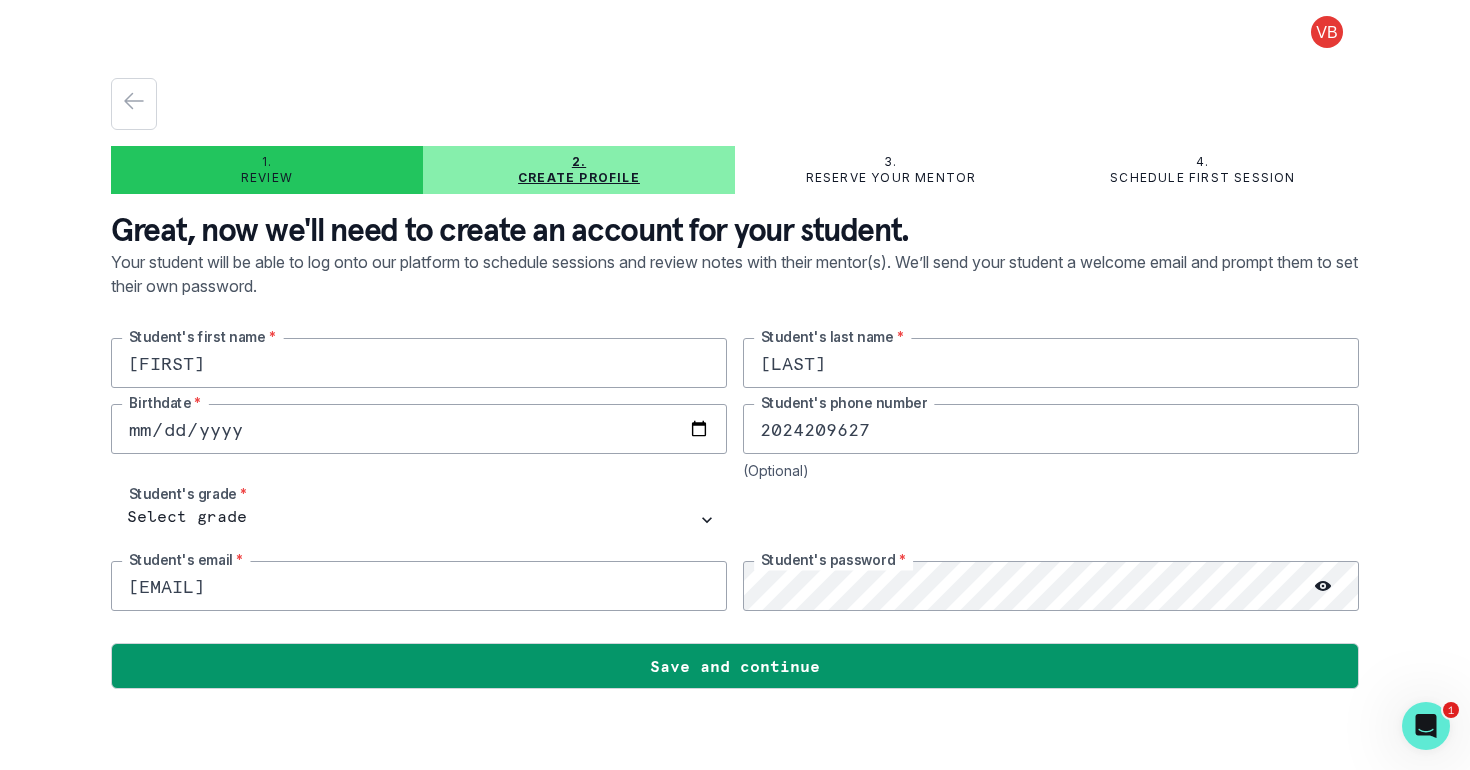click on "[EMAIL]" at bounding box center [419, 586] 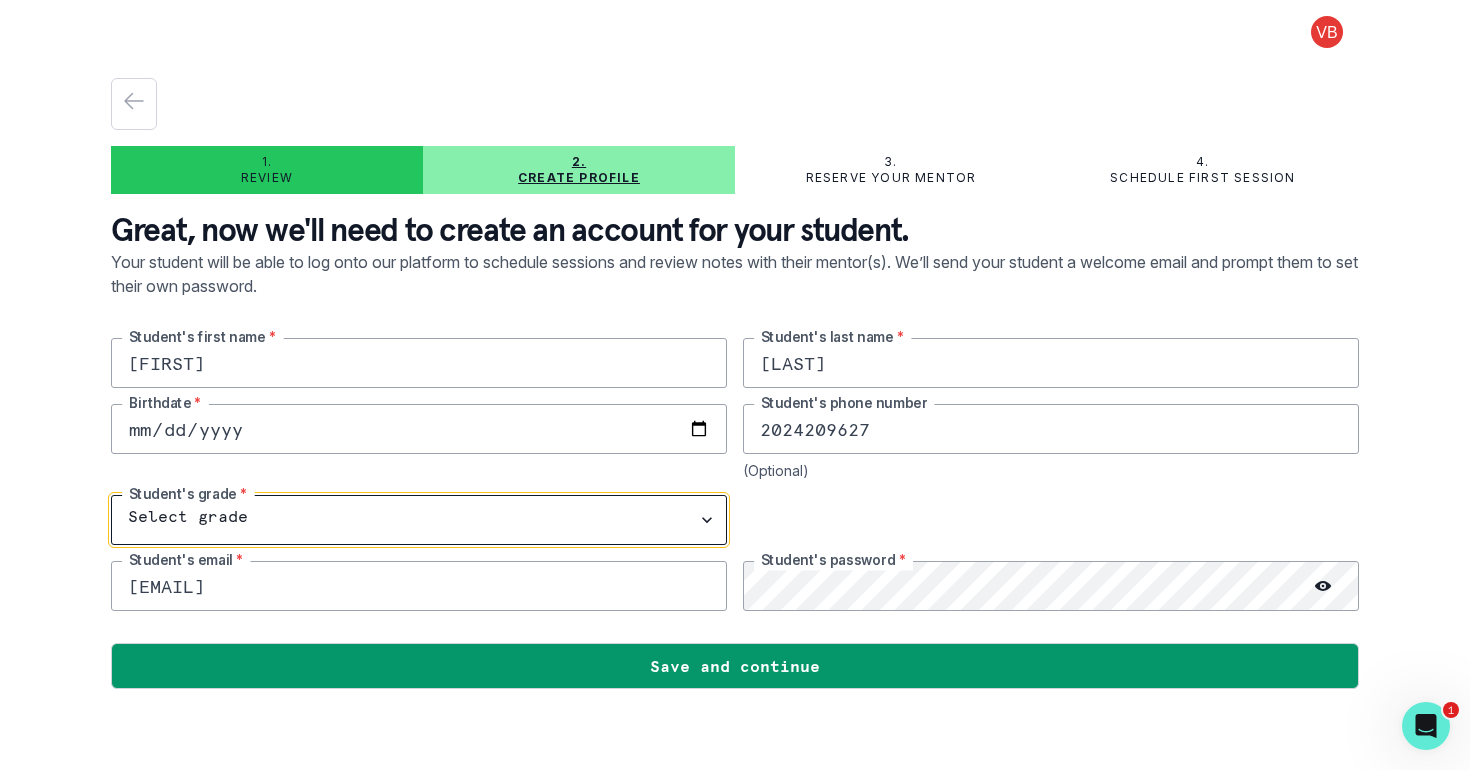 click on "Select grade 1st Grade 2nd Grade 3rd Grade 4th Grade 5th Grade 6th Grade 7th Grade 8th Grade 9th Grade 10th Grade 11th Grade 12th Grade" at bounding box center (419, 520) 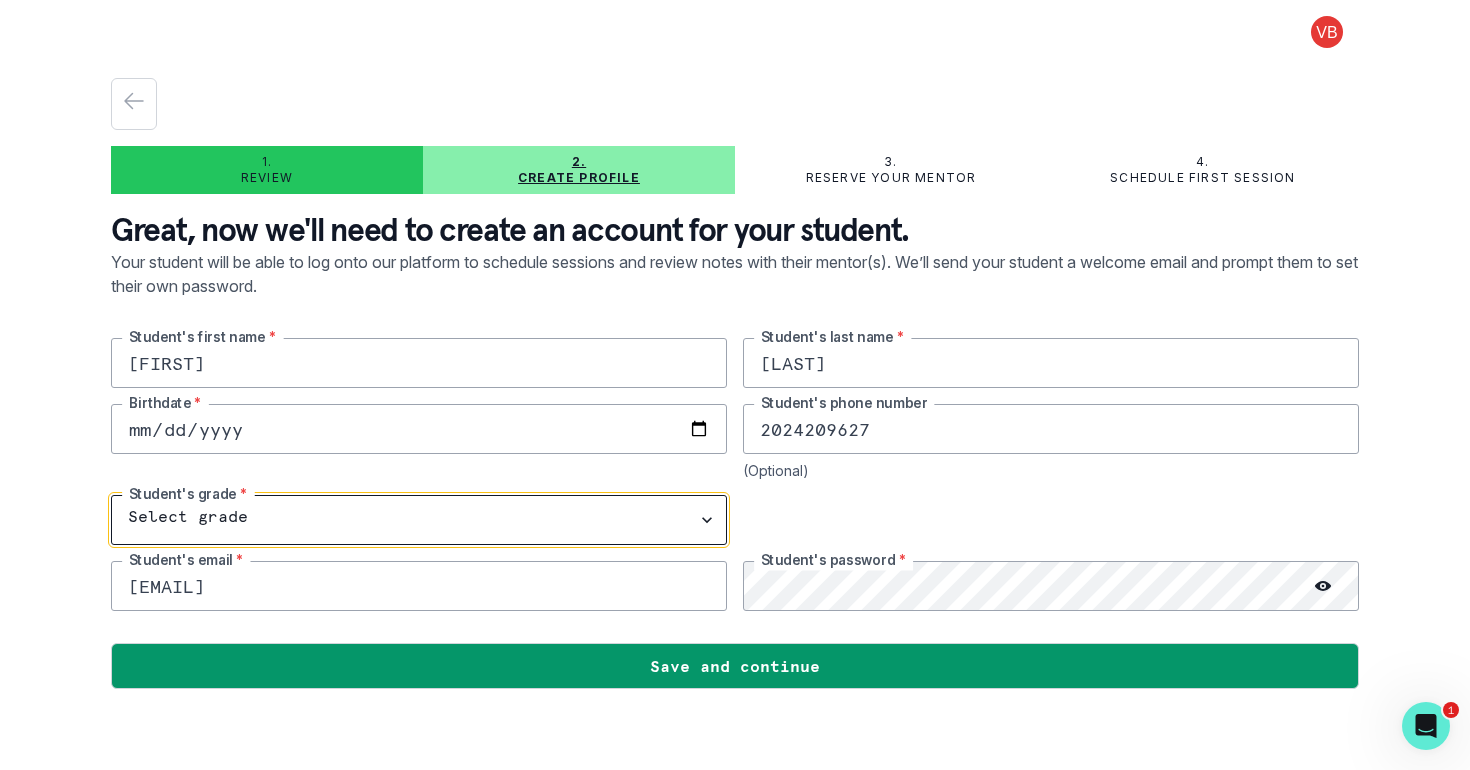 select on "11th Grade" 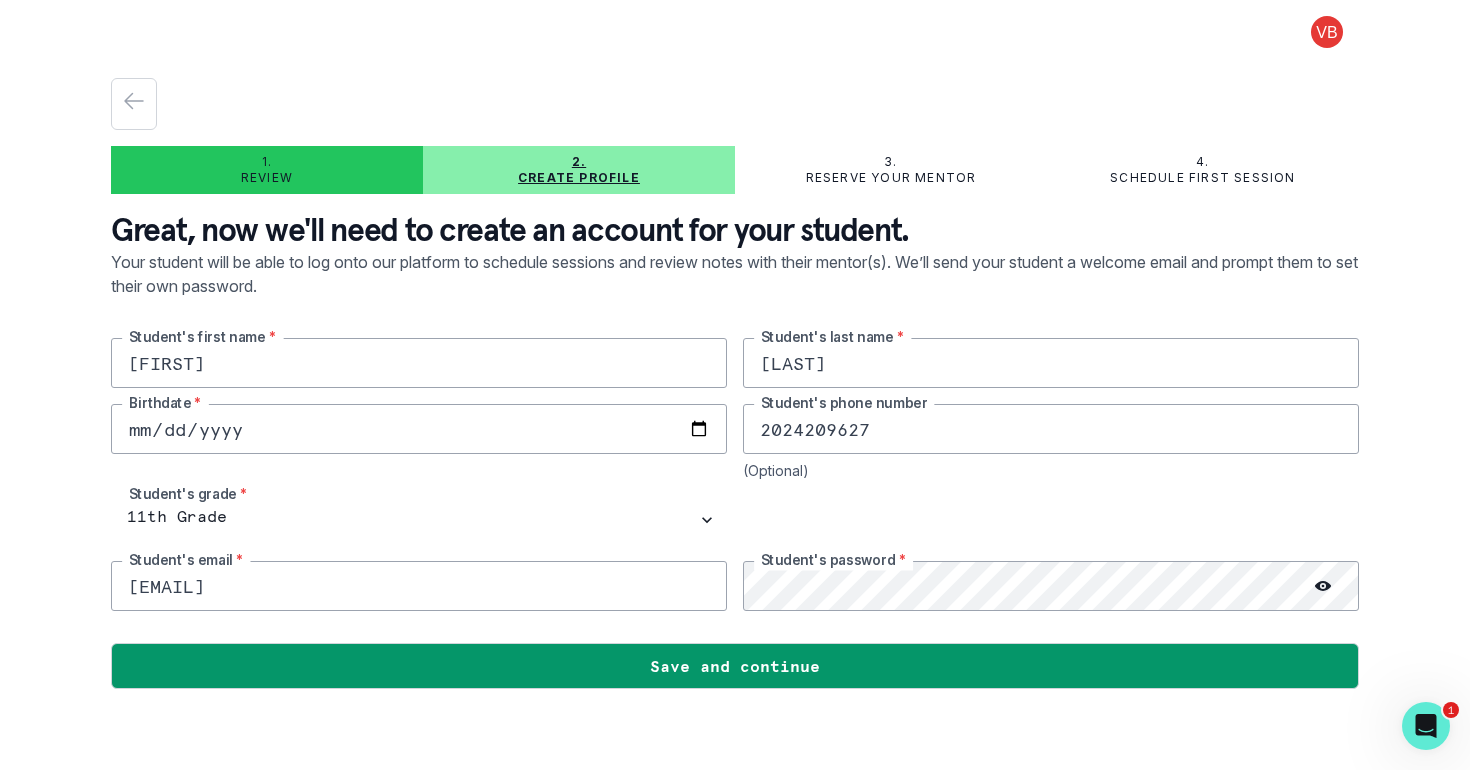 drag, startPoint x: 412, startPoint y: 594, endPoint x: 146, endPoint y: 570, distance: 267.0805 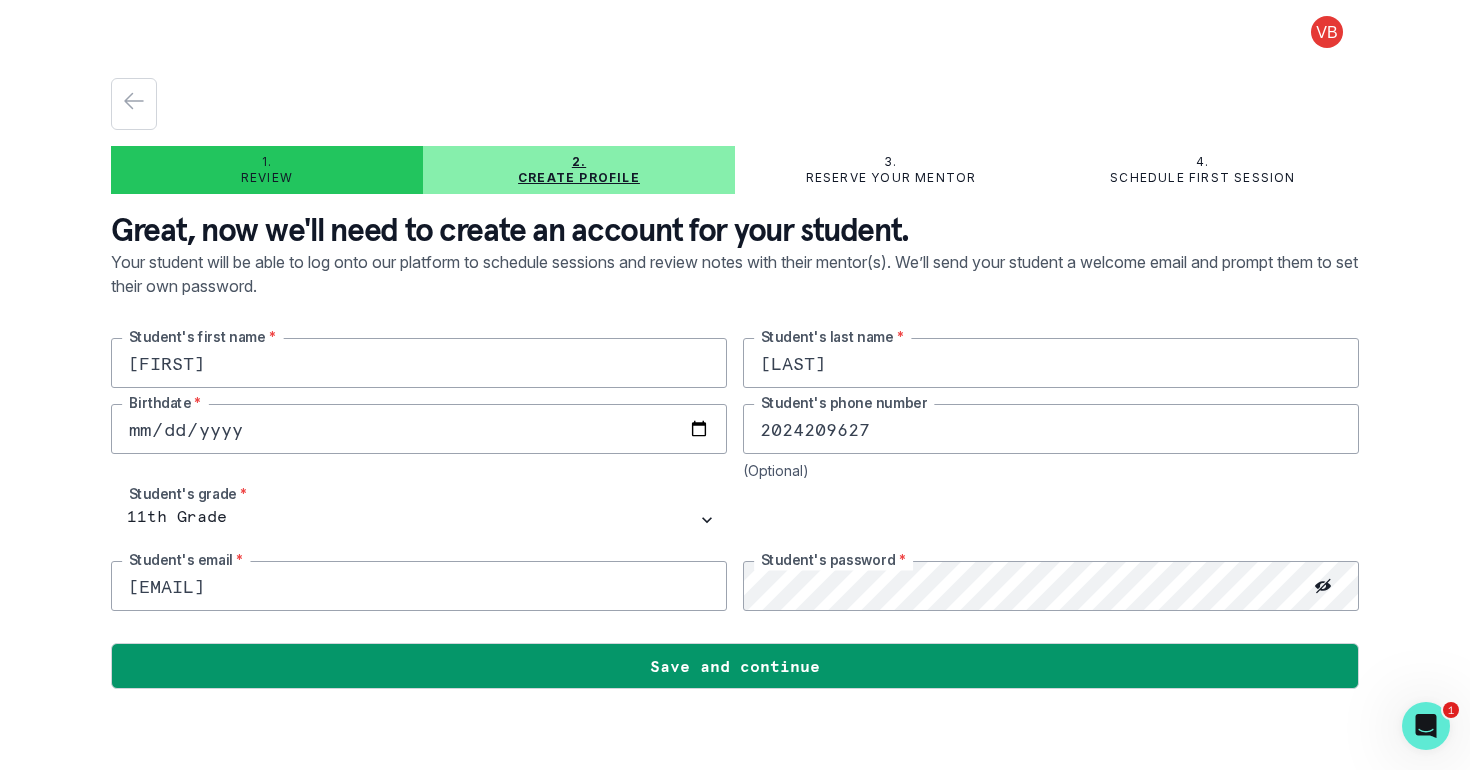 click at bounding box center [735, 627] 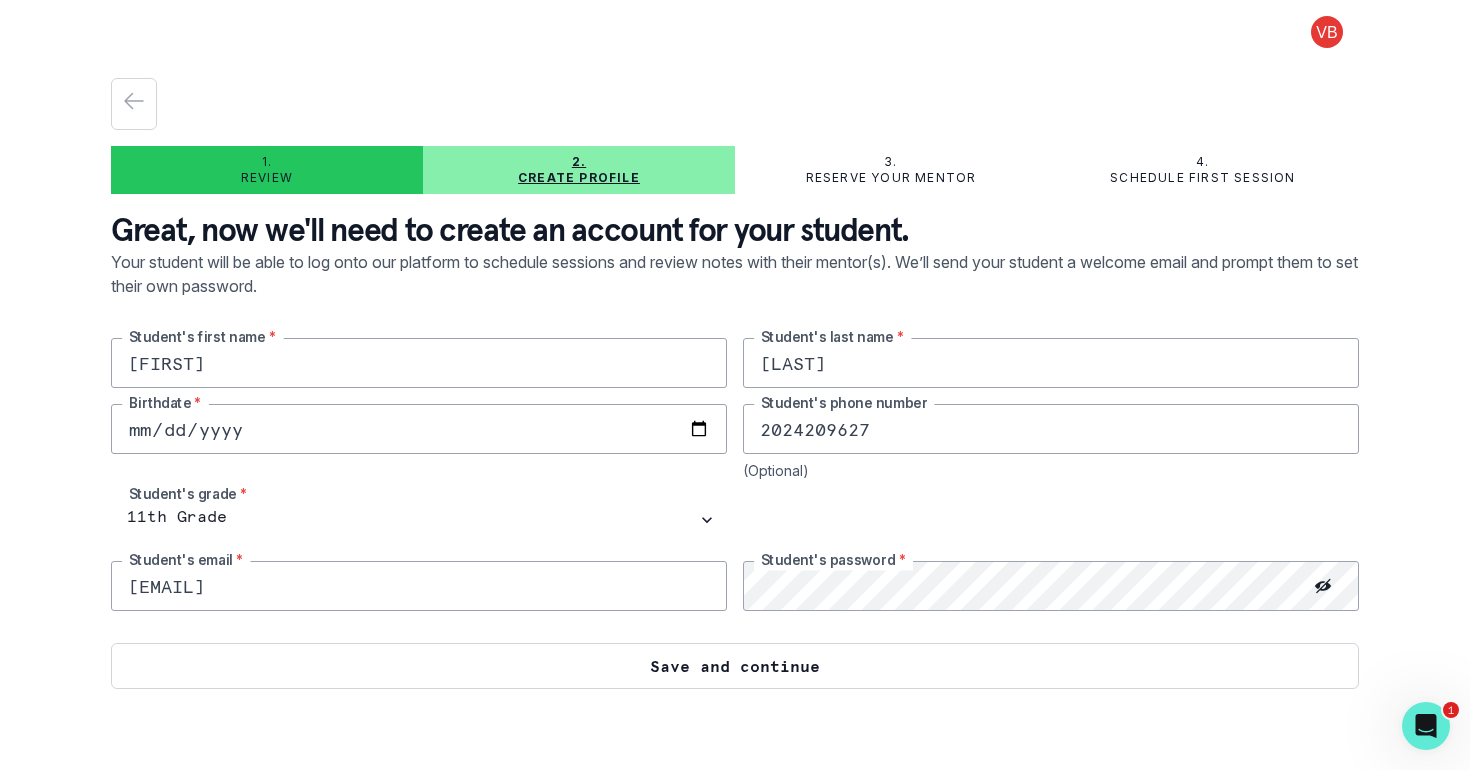 click on "Save and continue" at bounding box center [735, 666] 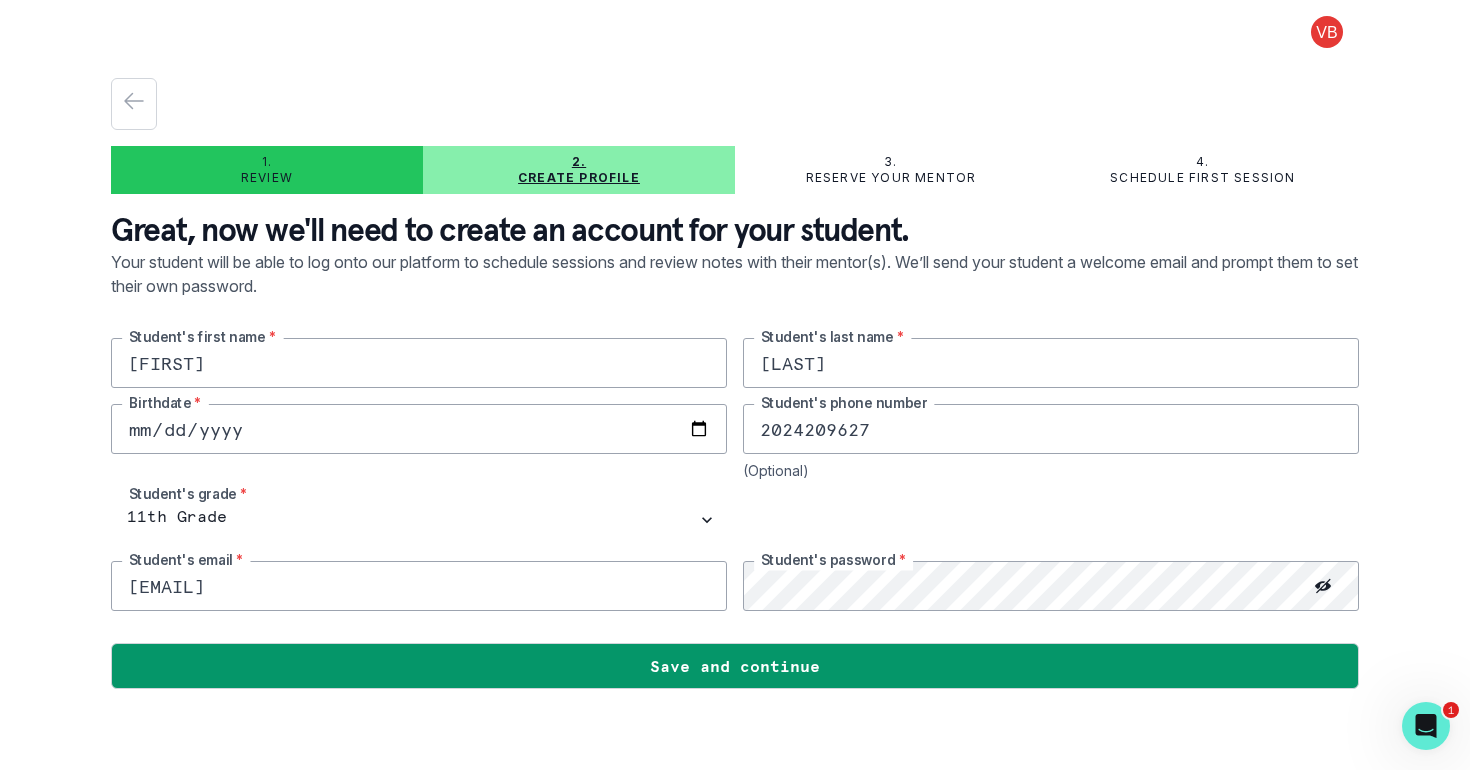 click on "[EMAIL]" at bounding box center (419, 586) 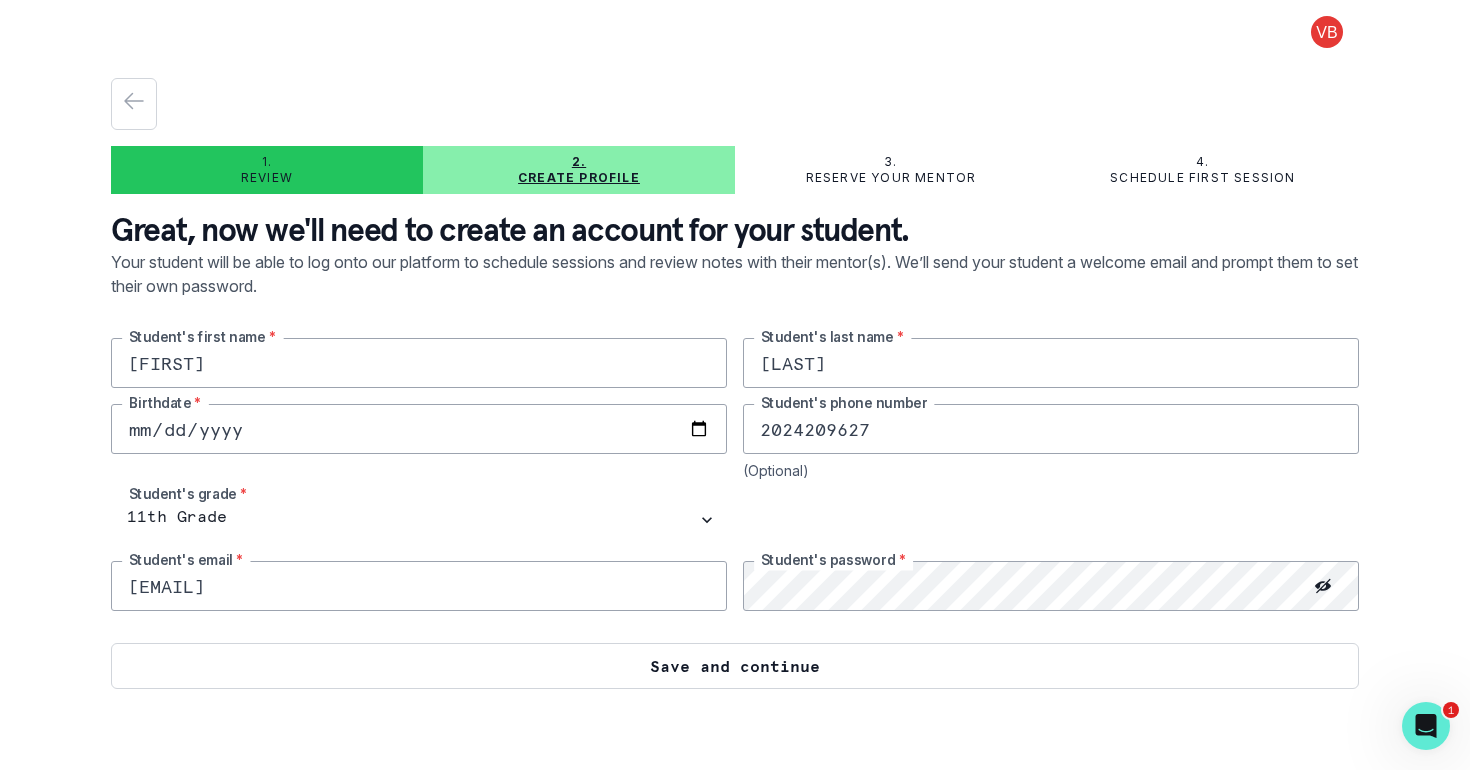 type on "[EMAIL]" 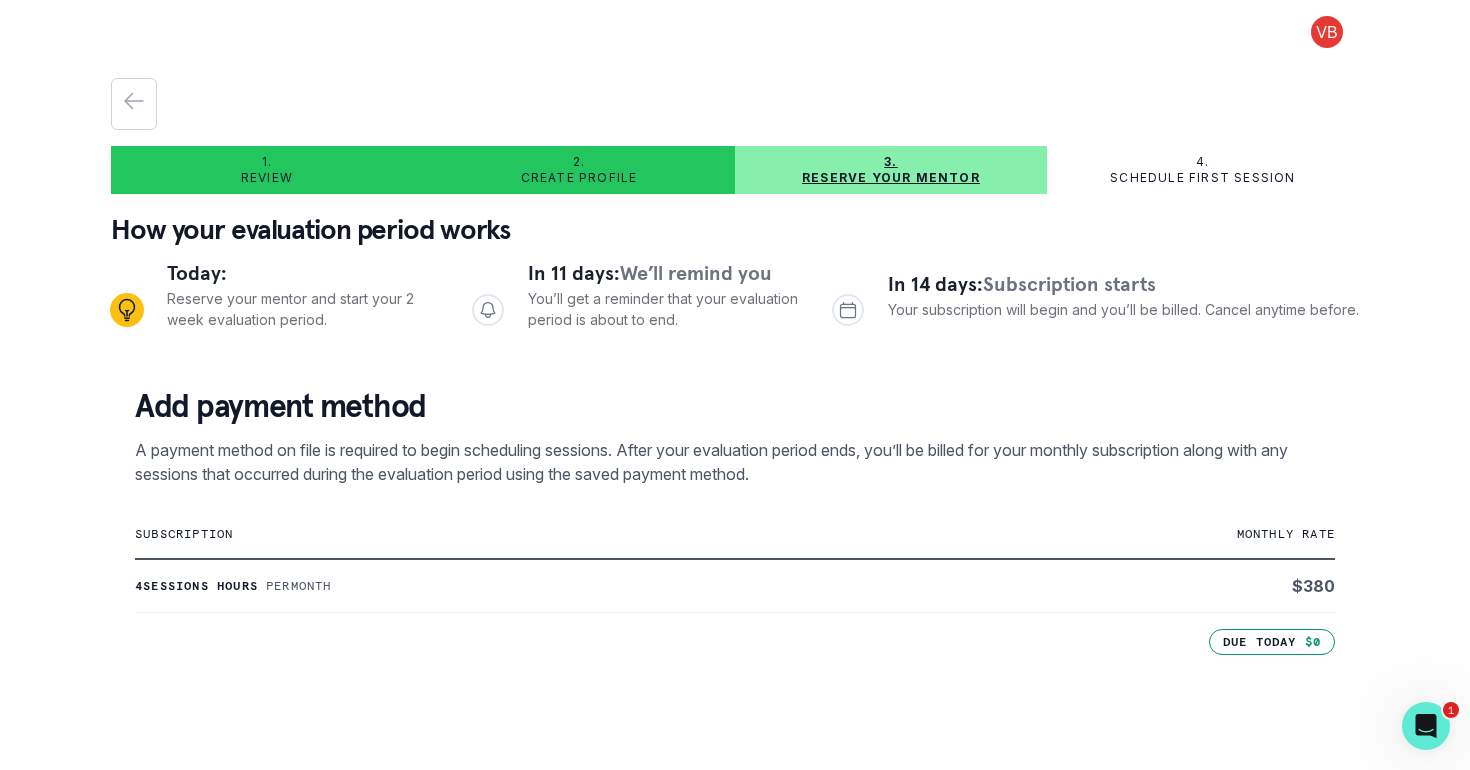 click on "1. Review 2. Create profile 3. Reserve your mentor 4. Schedule first session How your evaluation period works Today:  Reserve your mentor and start your 2 week evaluation period. In 11 days:  We’ll remind you You’ll get a reminder that your evaluation period is about to end. In 14 days:  Subscription starts Your subscription will begin and you’ll be billed. Cancel anytime before. Add payment method A payment method on file is required to begin scheduling sessions. After your evaluation period ends, you’ll be billed for your monthly subscription along with any sessions that occurred during the evaluation period using the saved payment method. subscription monthly rate 4  sessions hours Per  month $ 380 Due Today $0 Submit I agree to Curious Cardinals billing policies and terms and conditions.   here . Read our full subscription FAQ   here . Approve proposal" at bounding box center [735, 385] 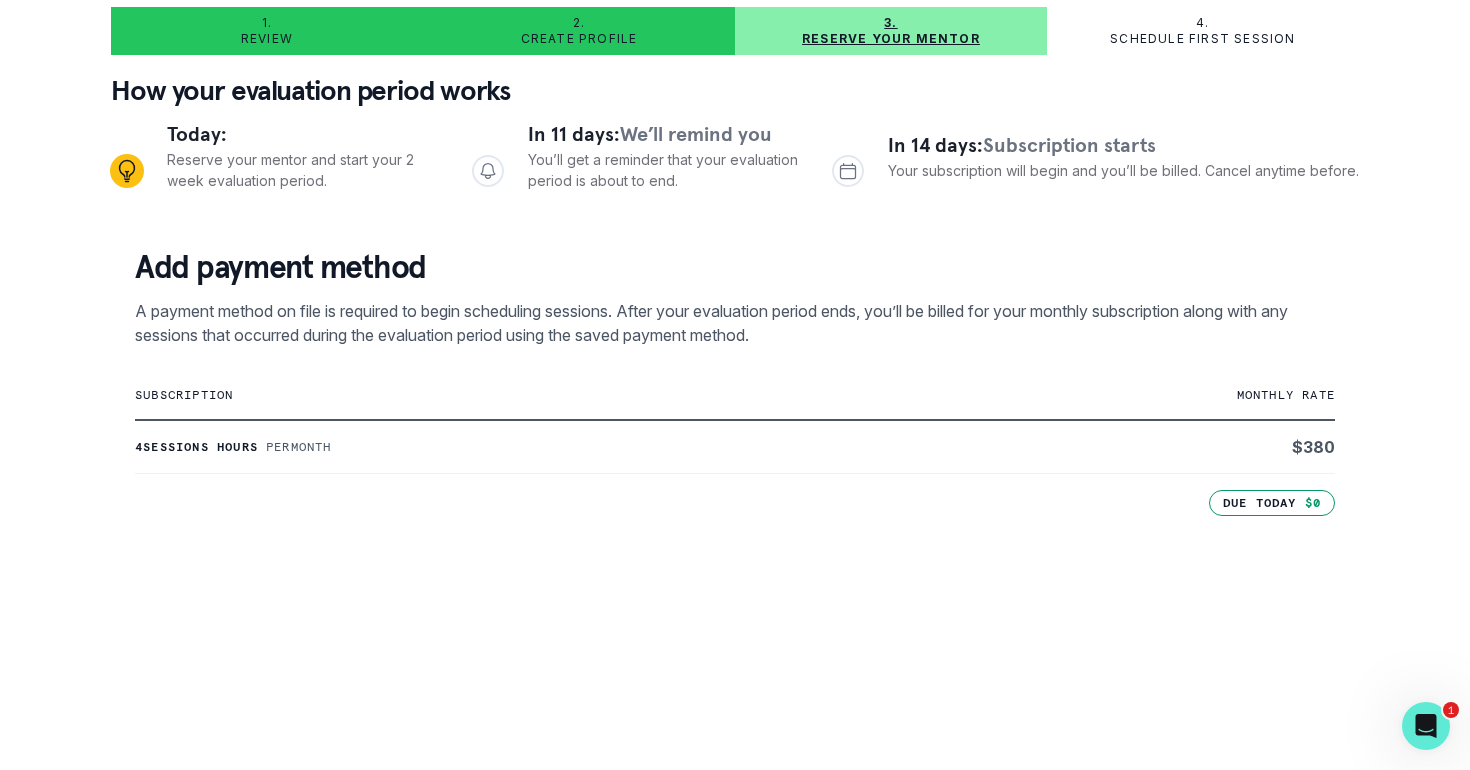 scroll, scrollTop: 200, scrollLeft: 0, axis: vertical 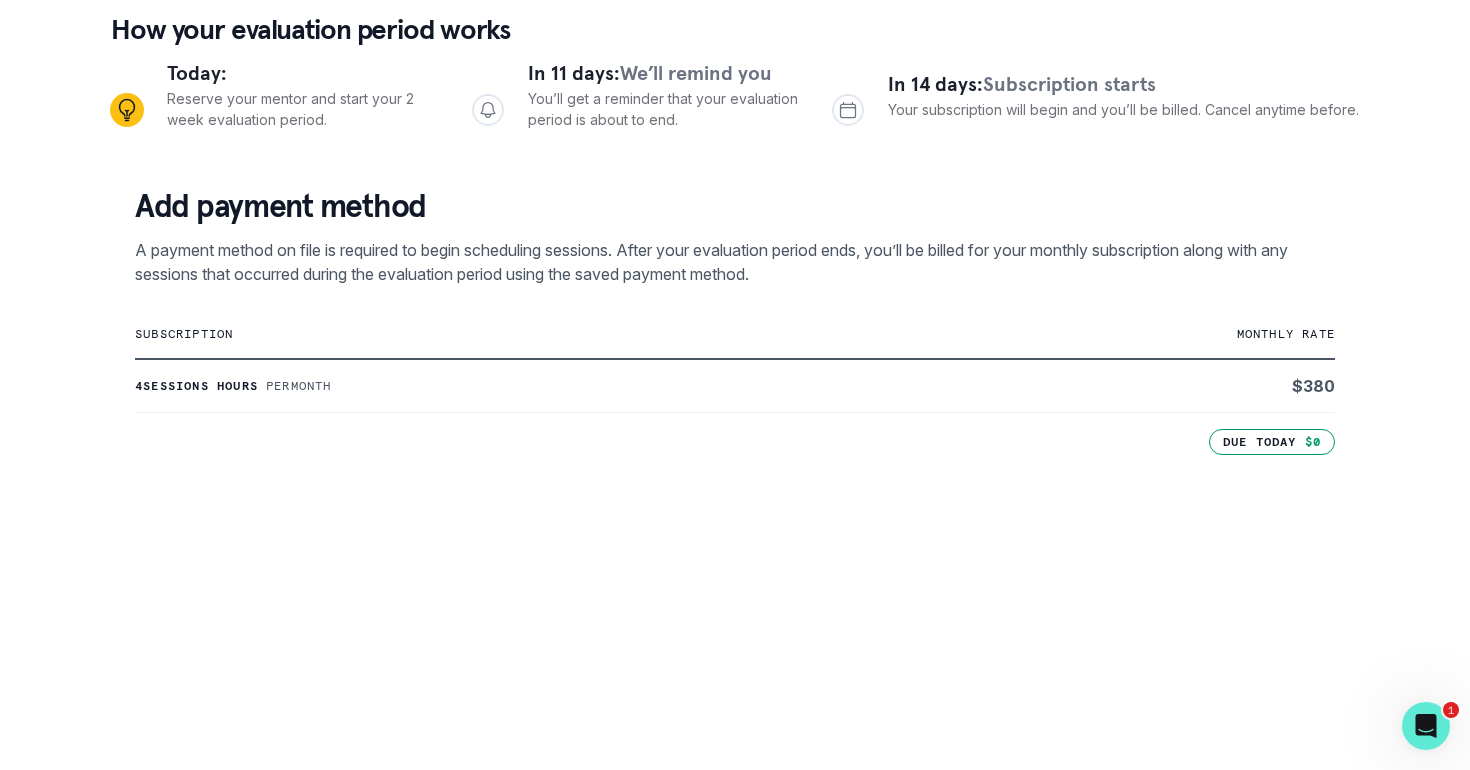 click on "1. Review 2. Create profile 3. Reserve your mentor 4. Schedule first session How your evaluation period works Today:  Reserve your mentor and start your 2 week evaluation period. In 11 days:  We’ll remind you You’ll get a reminder that your evaluation period is about to end. In 14 days:  Subscription starts Your subscription will begin and you’ll be billed. Cancel anytime before. Add payment method A payment method on file is required to begin scheduling sessions. After your evaluation period ends, you’ll be billed for your monthly subscription along with any sessions that occurred during the evaluation period using the saved payment method. subscription monthly rate 4  sessions hours Per  month $ 380 Due Today $0 Submit I agree to Curious Cardinals billing policies and terms and conditions.   here . Read our full subscription FAQ   here . Approve proposal" at bounding box center (735, 385) 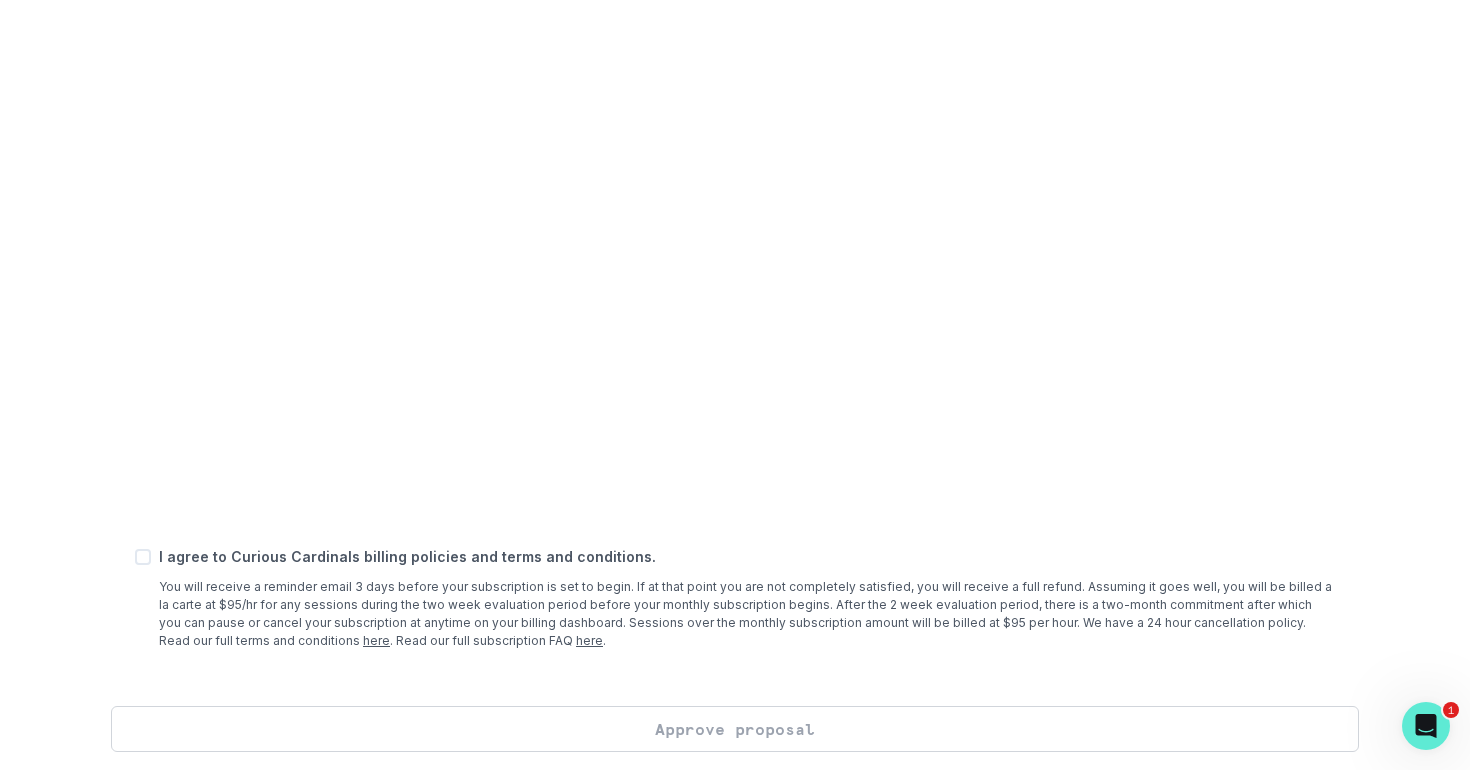 click on "Add payment method A payment method on file is required to begin scheduling sessions. After your evaluation period ends, you’ll be billed for your monthly subscription along with any sessions that occurred during the evaluation period using the saved payment method. subscription monthly rate 4  sessions hours Per  month $ 380 Due Today $0 Submit I agree to Curious Cardinals billing policies and terms and conditions.   here . Read our full subscription FAQ   here ." at bounding box center [735, 171] 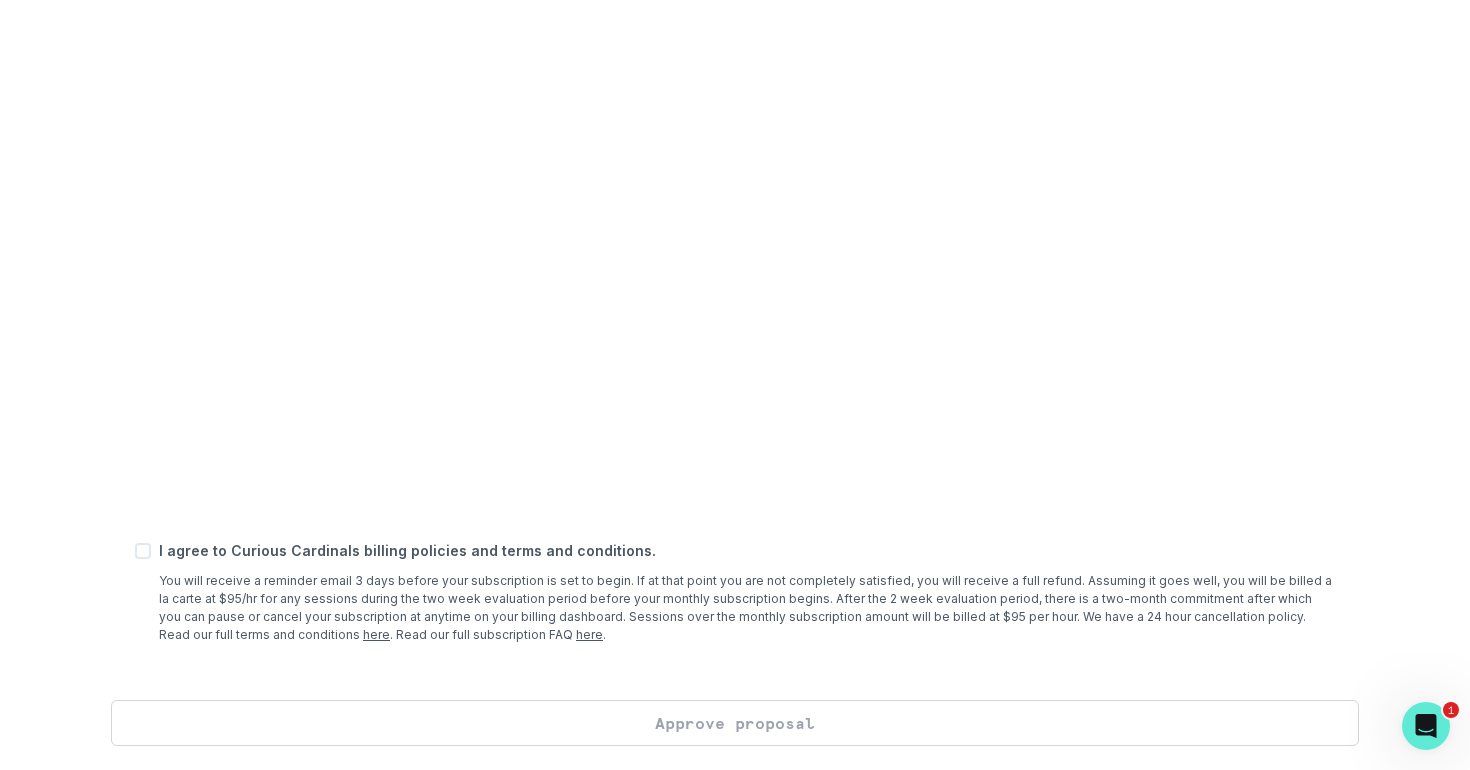 click on "You will receive a reminder email 3 days before your subscription is set to begin. If at that point you are not completely satisfied, you will receive a full refund. Assuming it goes well, you will be billed a la carte at $95/hr for any sessions during the two week evaluation period before your monthly subscription begins. After the 2 week evaluation period, there is a two-month commitment after which you can pause or cancel your subscription at anytime on your billing dashboard. Sessions over the monthly subscription amount will be billed at $95 per hour. We have a 24 hour cancellation policy. Read our full terms and conditions   here . Read our full subscription FAQ   here ." at bounding box center [747, 608] 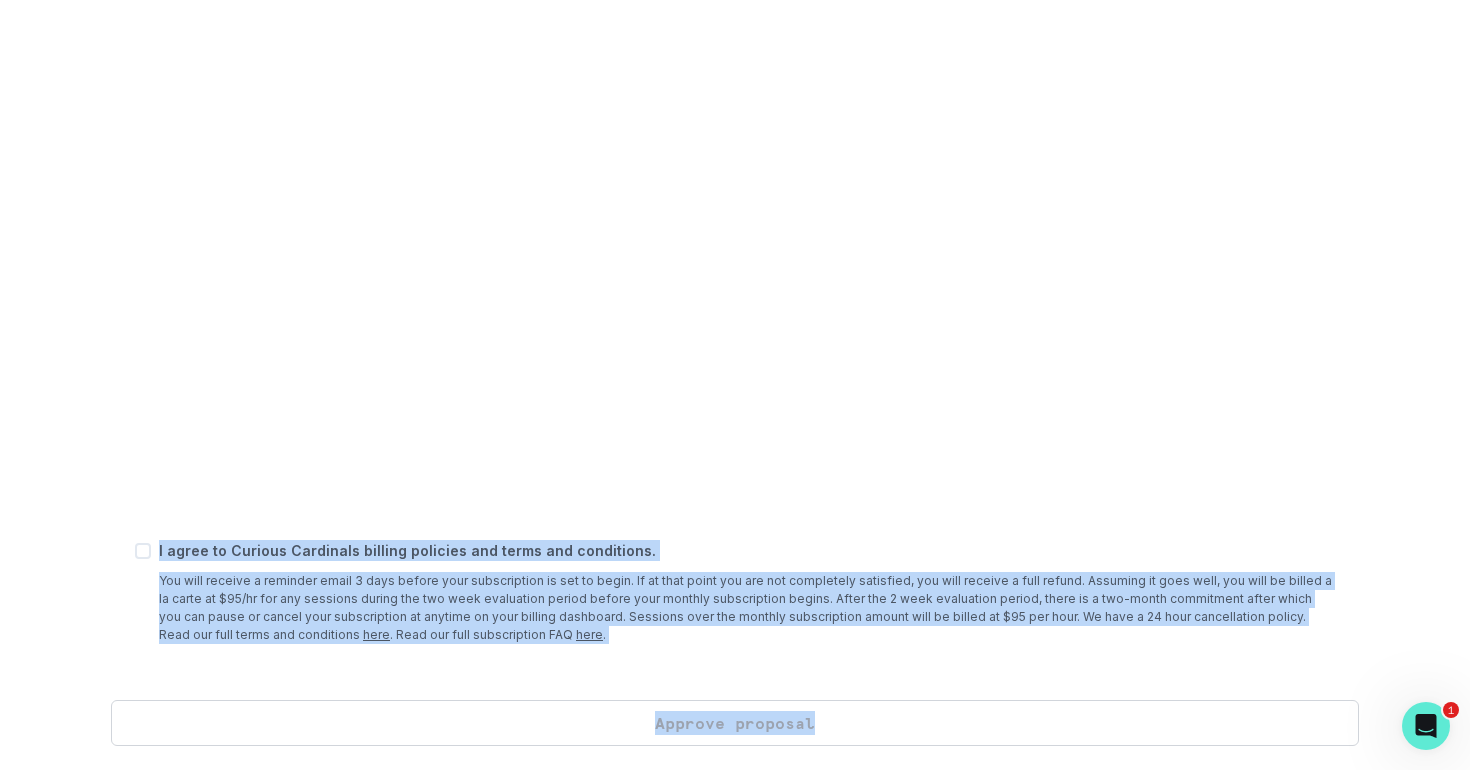 click on "1. Review 2. Create profile 3. Reserve your mentor 4. Schedule first session How your evaluation period works Today:  Reserve your mentor and start your 2 week evaluation period. In 11 days:  We’ll remind you You’ll get a reminder that your evaluation period is about to end. In 14 days:  Subscription starts Your subscription will begin and you’ll be billed. Cancel anytime before. Add payment method A payment method on file is required to begin scheduling sessions. After your evaluation period ends, you’ll be billed for your monthly subscription along with any sessions that occurred during the evaluation period using the saved payment method. subscription monthly rate 4  sessions hours Per  month $ 380 Due Today $0 Submit I agree to Curious Cardinals billing policies and terms and conditions.   here . Read our full subscription FAQ   here . Approve proposal" at bounding box center (735, 46) 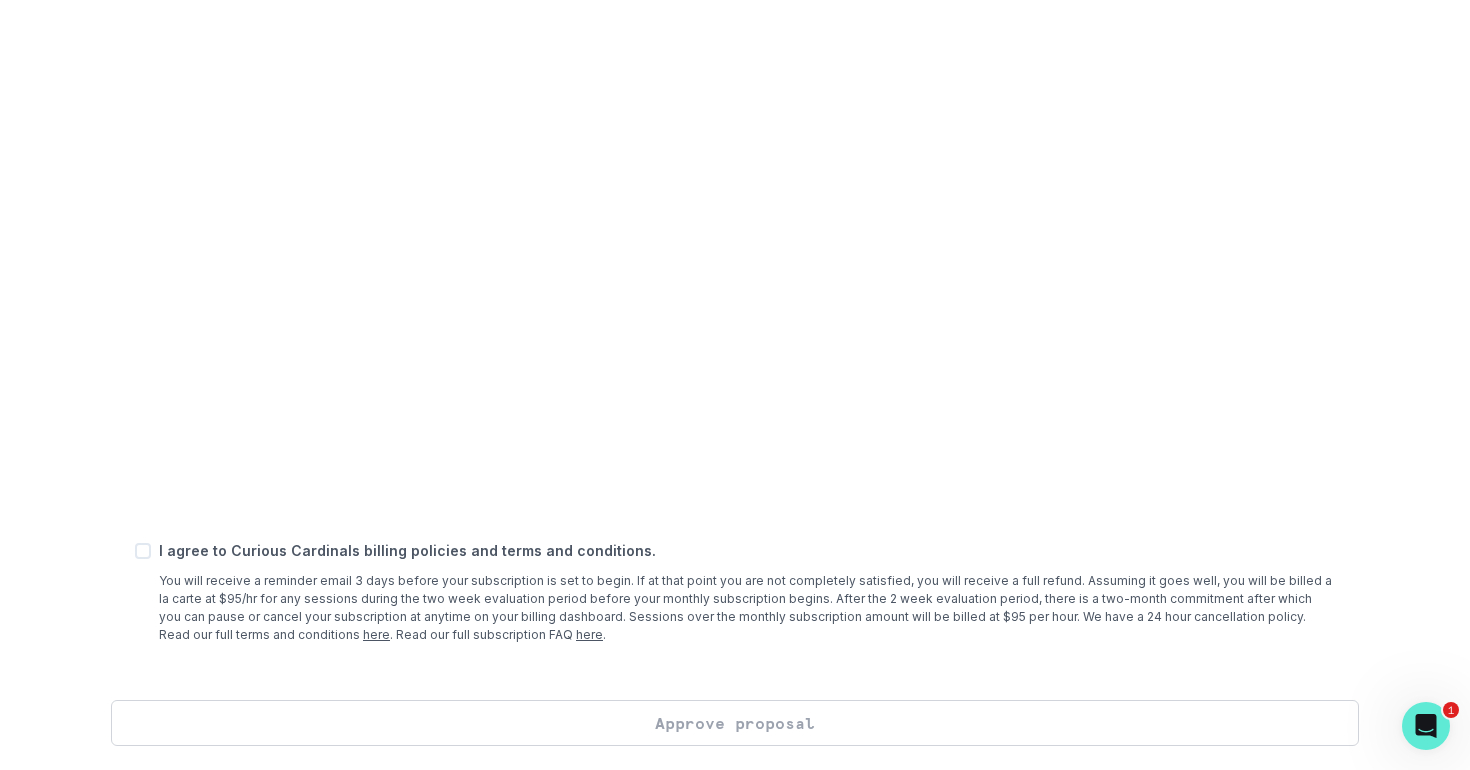 click on "I agree to Curious Cardinals billing policies and terms and conditions." at bounding box center [747, 550] 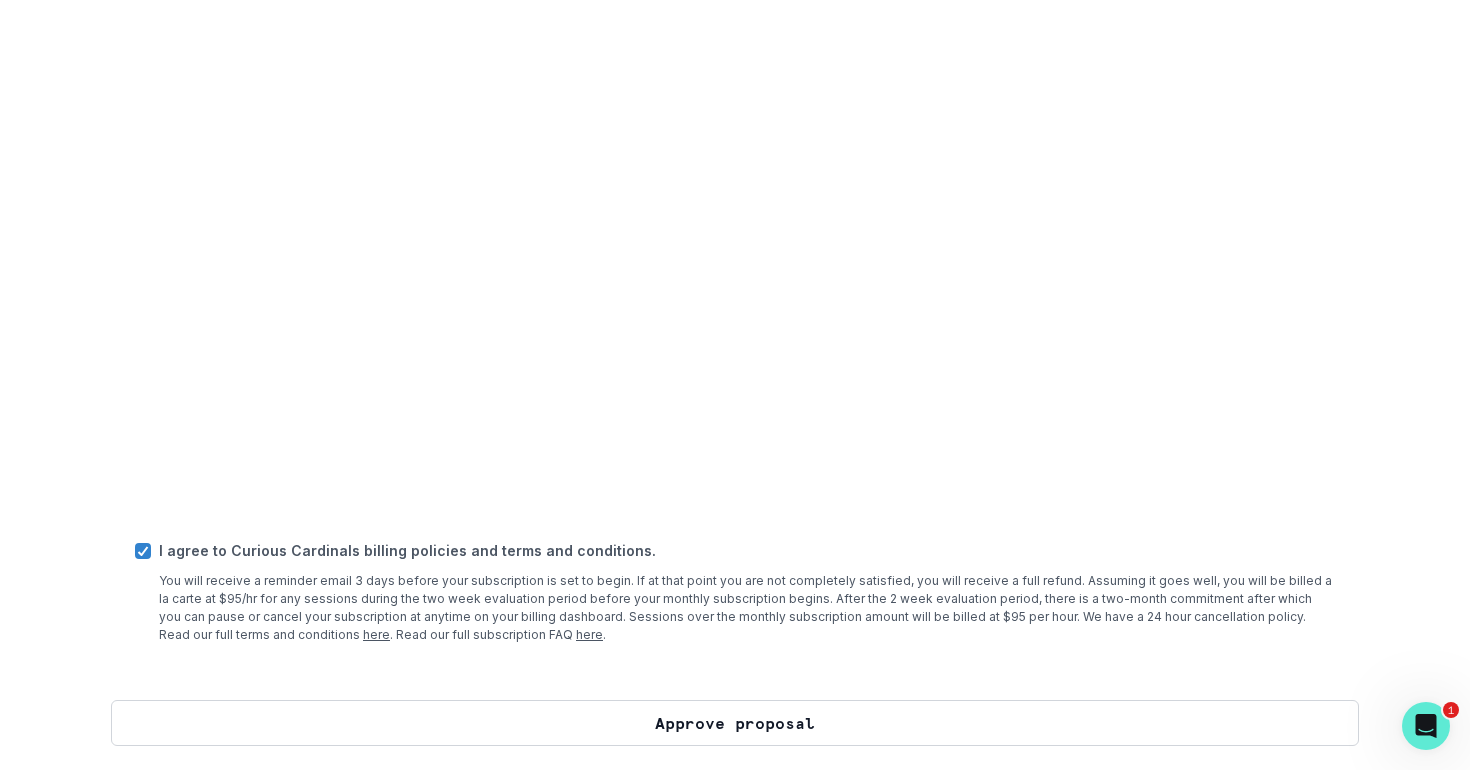 click on "Approve proposal" at bounding box center [735, 723] 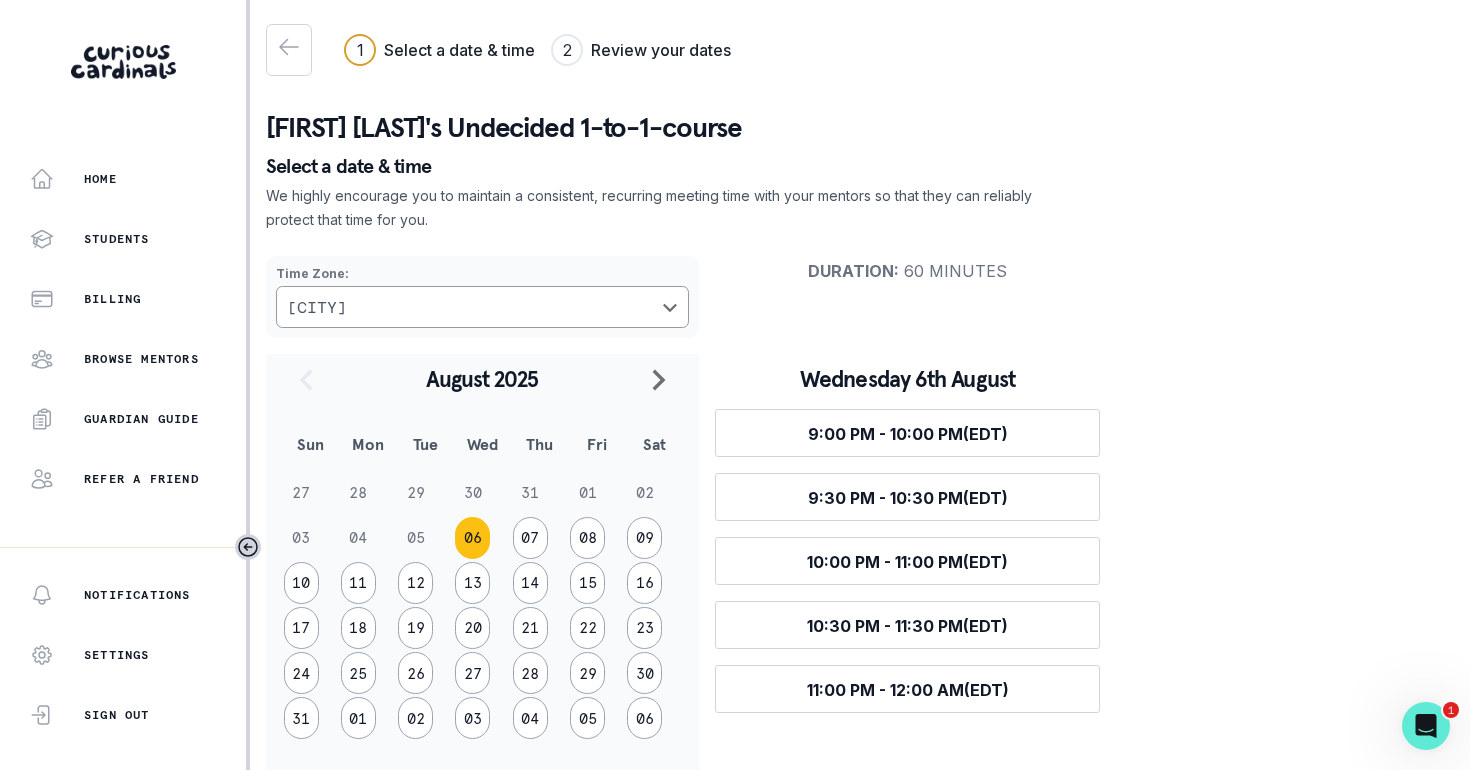click on "Time Zone : [CITY] Duration :   60   minutes August 2025 Sun Mon Tue Wed Thu Fri Sat 27 28 29 30 31 01 02 03 04 05 06 07 08 09 10 11 12 13 14 15 16 17 18 19 20 21 22 23 24 25 26 27 28 29 30 31 01 02 03 04 05 06 Wednesday 6th August Select time 9:00 PM - 10:00 PM  (EDT) Select time 9:30 PM - 10:30 PM  (EDT) Select time 10:00 PM - 11:00 PM  (EDT) Select time 10:30 PM - 11:30 PM  (EDT) Select time 11:00 PM - 12:00 AM  (EDT)" at bounding box center (860, 510) 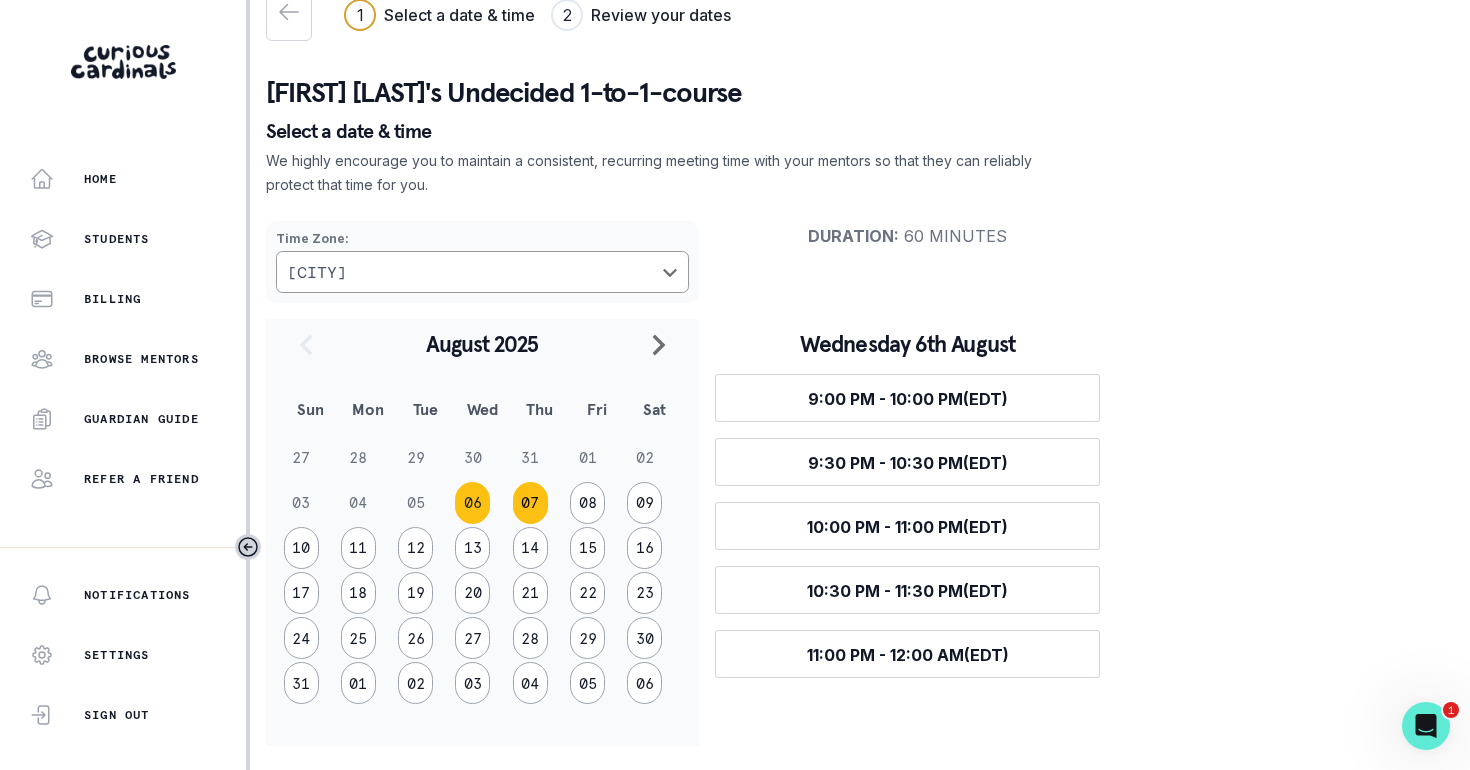 click on "07" at bounding box center [530, 503] 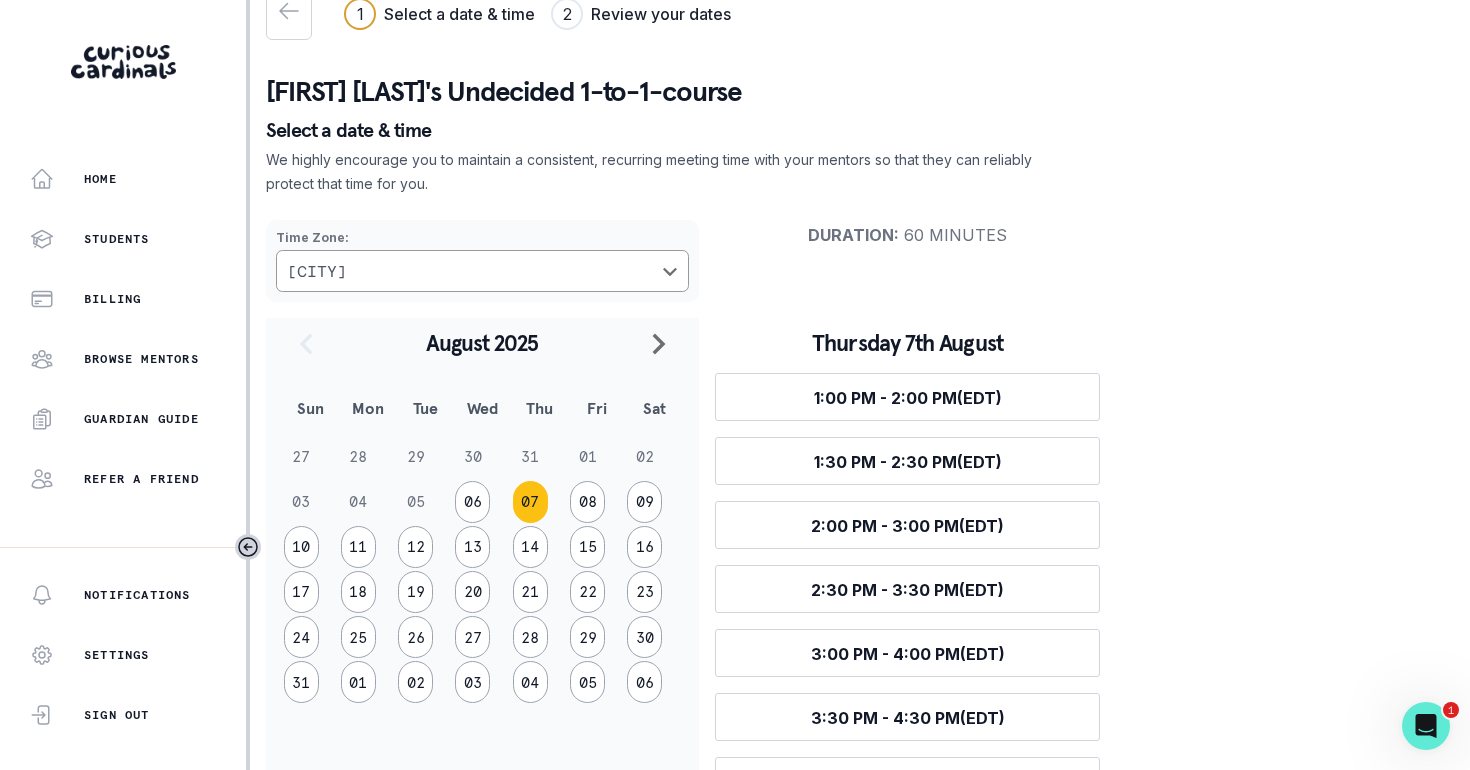 click on "Time Zone : [CITY] Duration :   60   minutes August 2025 Sun Mon Tue Wed Thu Fri Sat 27 28 29 30 31 01 02 03 04 05 06 07 08 09 10 11 12 13 14 15 16 17 18 19 20 21 22 23 24 25 26 27 28 29 30 31 01 02 03 04 05 06 Thursday 7th August Select time 1:00 PM - 2:00 PM  (EDT) Select time 1:30 PM - 2:30 PM  (EDT) Select time 2:00 PM - 3:00 PM  (EDT) Select time 2:30 PM - 3:30 PM  (EDT) Select time 3:00 PM - 4:00 PM  (EDT) Select time 3:30 PM - 4:30 PM  (EDT) Select time 4:00 PM - 5:00 PM  (EDT) Select time 4:30 PM - 5:30 PM  (EDT) Select time 5:00 PM - 6:00 PM  (EDT) Select time 5:30 PM - 6:30 PM  (EDT) Select time 6:00 PM - 7:00 PM  (EDT) Select time 6:30 PM - 7:30 PM  (EDT) Select time 7:00 PM - 8:00 PM  (EDT) Select time 7:30 PM - 8:30 PM  (EDT) Select time 8:00 PM - 9:00 PM  (EDT) Select time 8:30 PM - 9:30 PM  (EDT) Select time 9:00 PM - 10:00 PM  (EDT) Select time 9:30 PM - 10:30 PM  (EDT) Select time 10:00 PM - 11:00 PM  (EDT) Select time 10:30 PM - 11:30 PM  (EDT) Select time 11:00 PM - 12:00 AM  (EDT)" at bounding box center (860, 952) 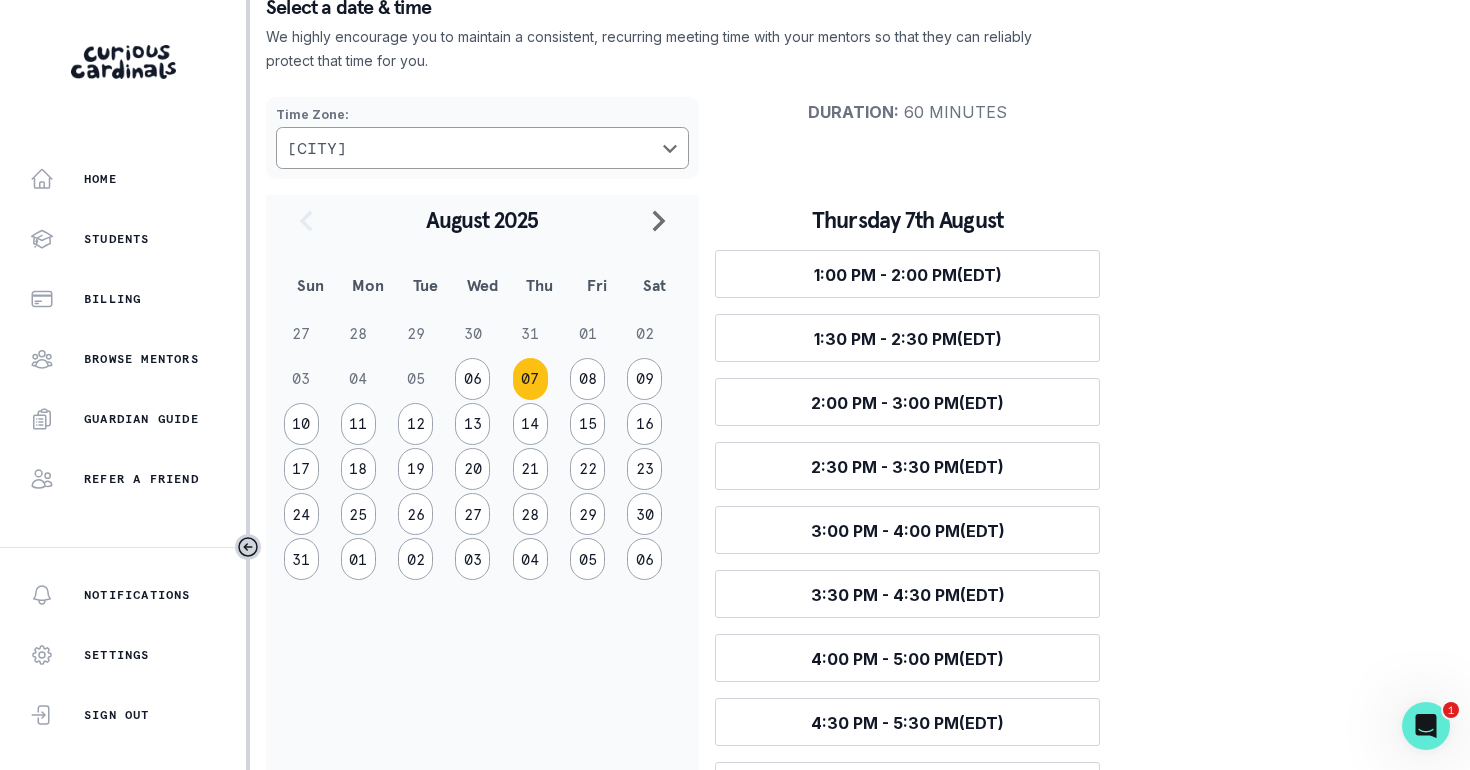 scroll, scrollTop: 156, scrollLeft: 0, axis: vertical 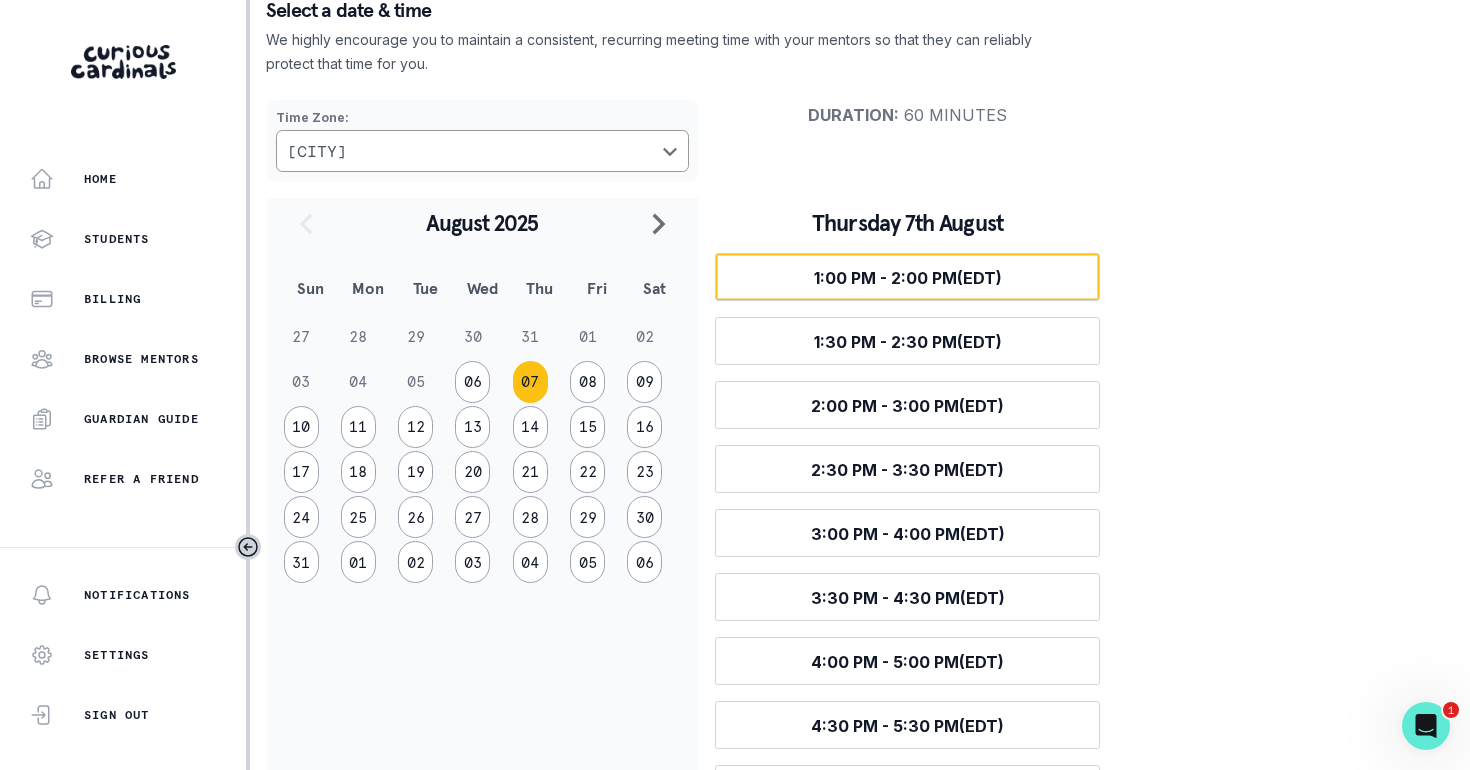 click on "1:00 PM - 2:00 PM  (EDT)" at bounding box center [908, 278] 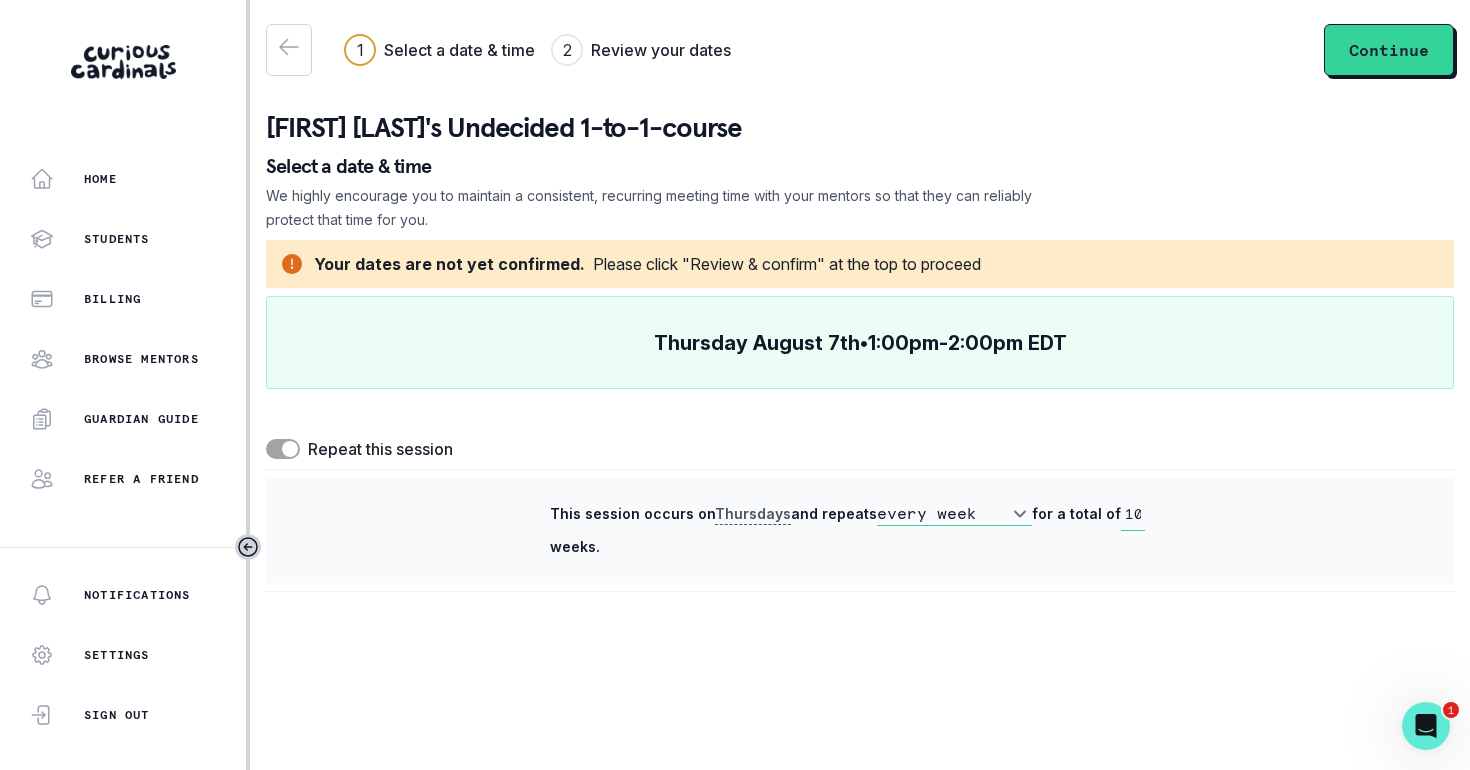 scroll, scrollTop: 0, scrollLeft: 0, axis: both 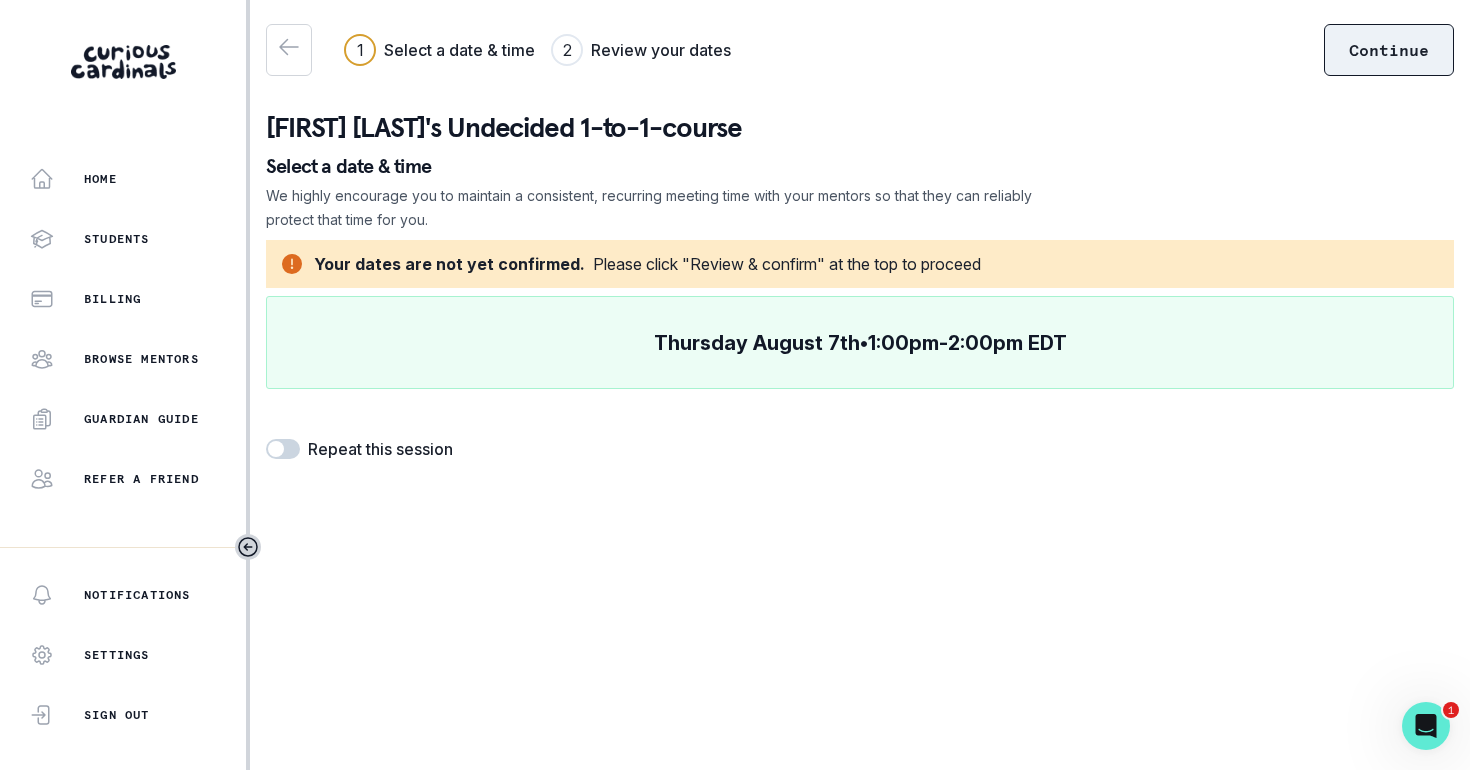 click on "Continue" at bounding box center [1389, 50] 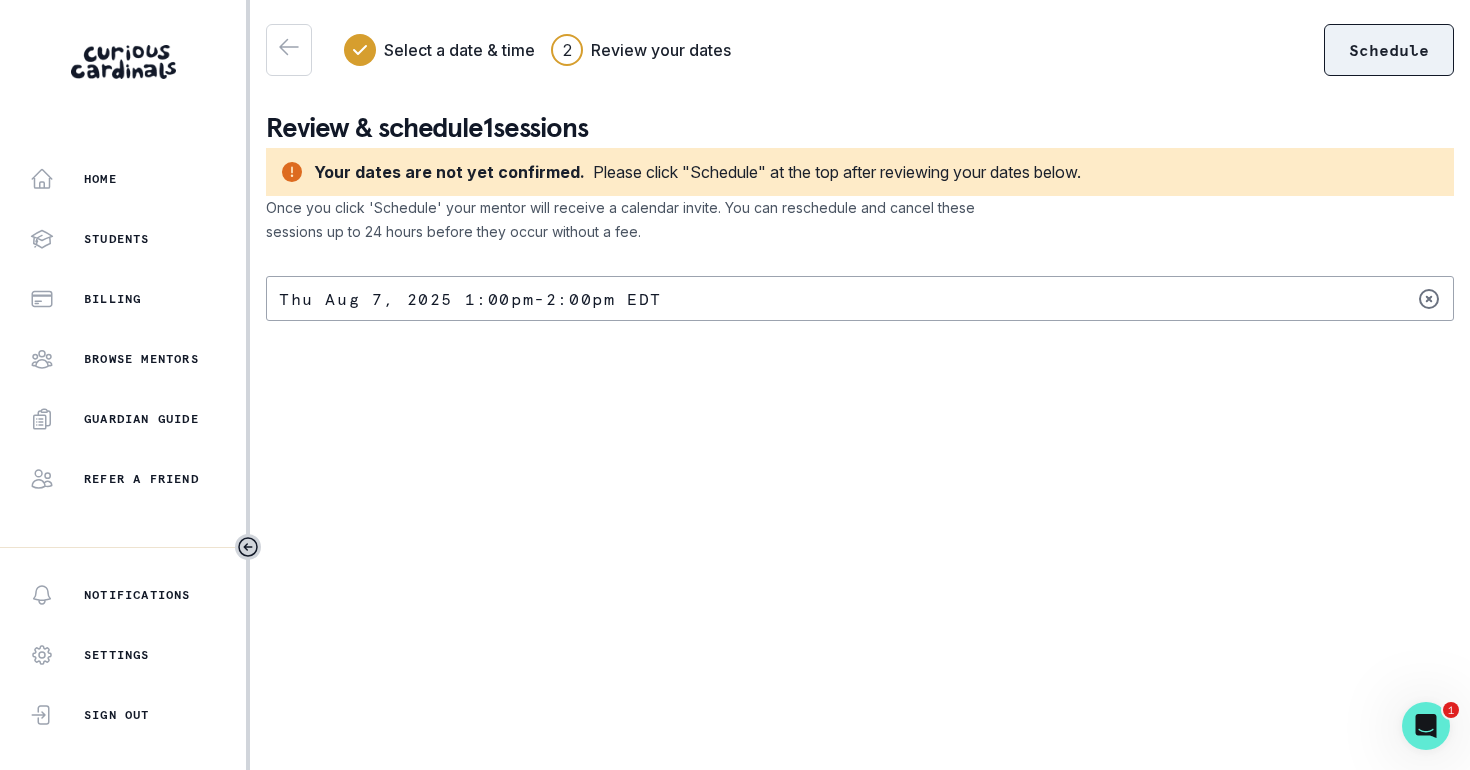 click on "Schedule" at bounding box center (1389, 50) 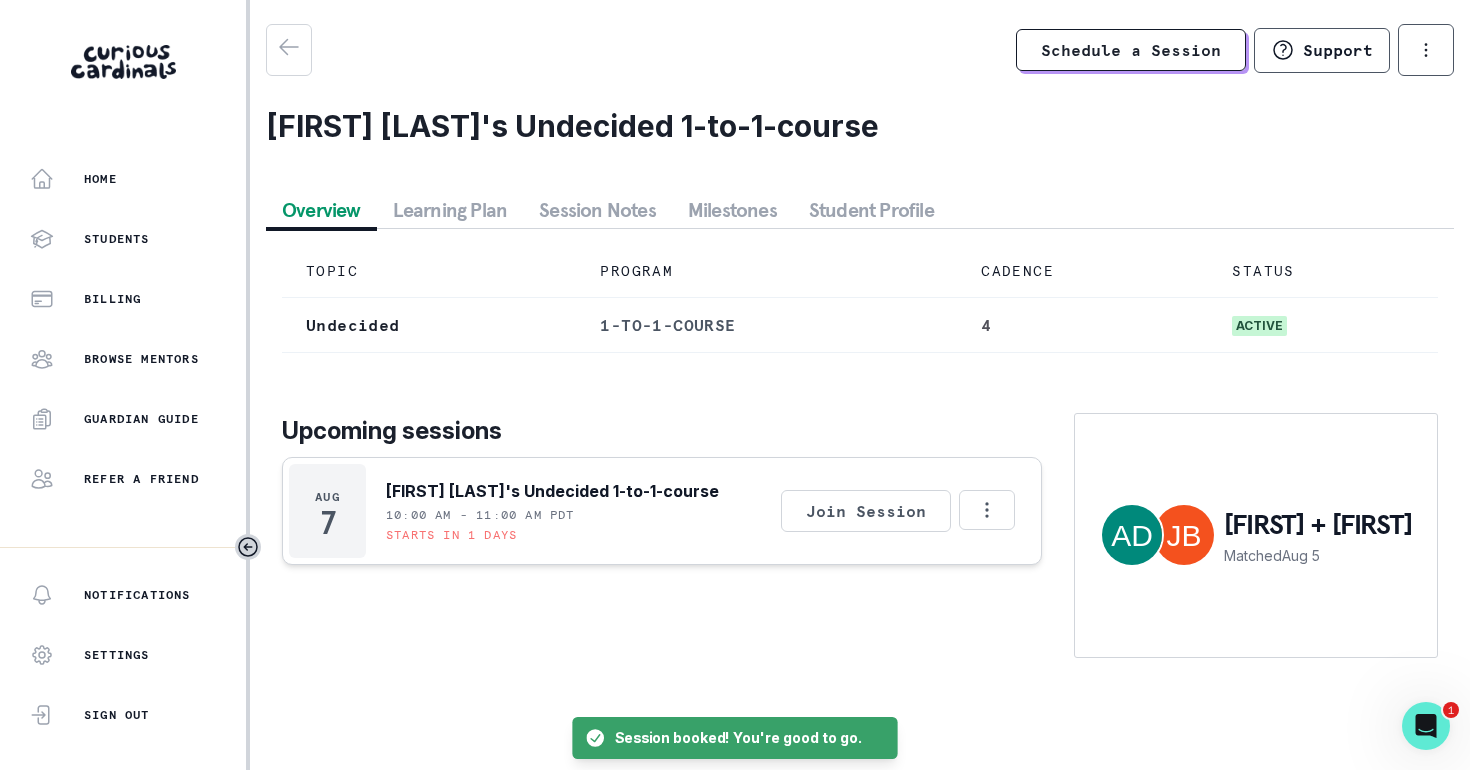 click on "TOPIC PROGRAM CADENCE STATUS Undecided 1-to-1-course 4 active Upcoming sessions Aug 7 [FIRST] [LAST]'s Undecided 1-to-1-course 10:00 AM - 11:00 AM PDT Starts in 1 days Join Session Reschedule Session Cancel Session Copy Session Link [FIRST] + [FIRST]  Matched  Aug 5" at bounding box center (860, 451) 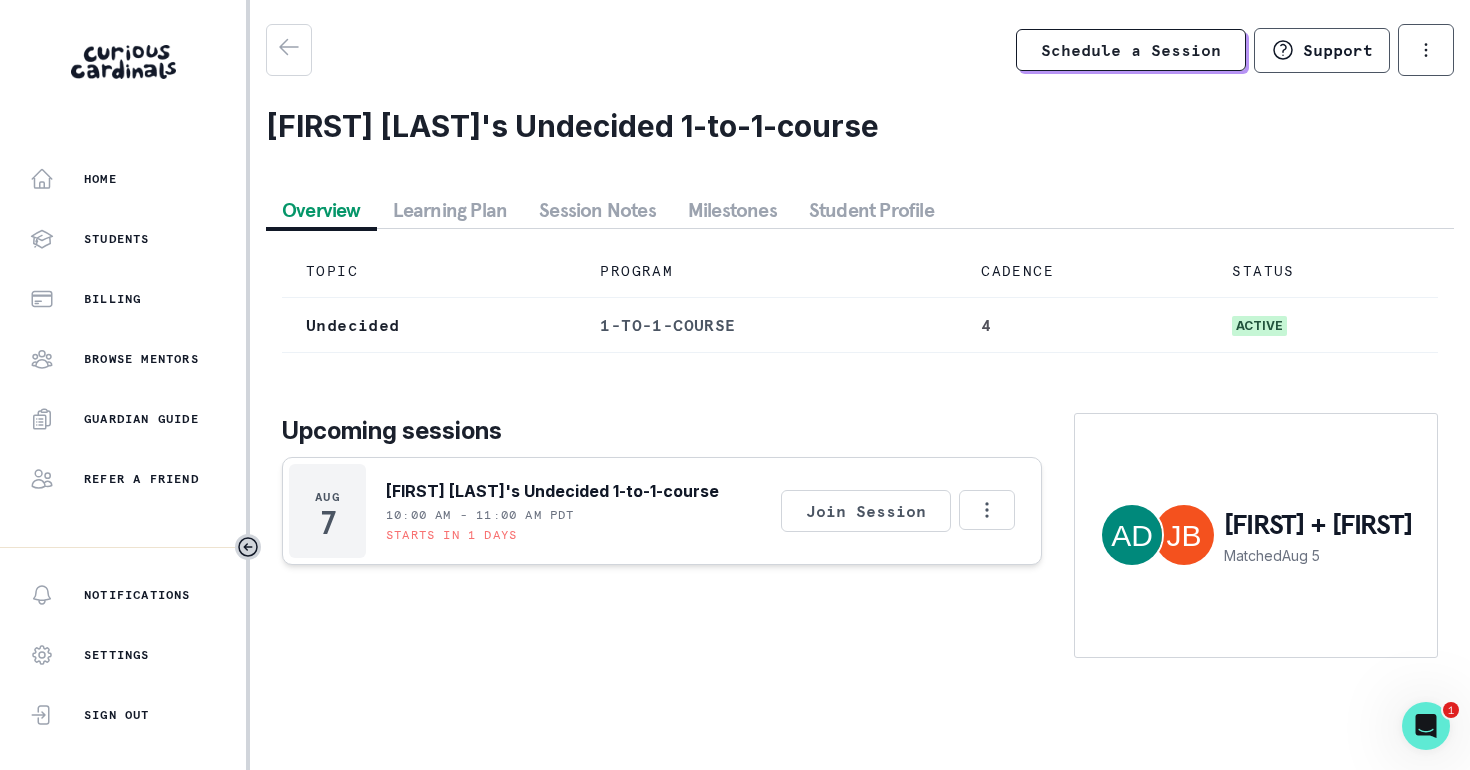 click on "Upcoming sessions Aug 7 [FIRST] [LAST]'s Undecided 1-to-1-course 10:00 AM - 11:00 AM [TIMEZONE] Starts in 1 days Join Session Reschedule Session Cancel Session Copy Session Link Aidan + [FIRST]  Matched  Aug 5" at bounding box center [860, 513] 